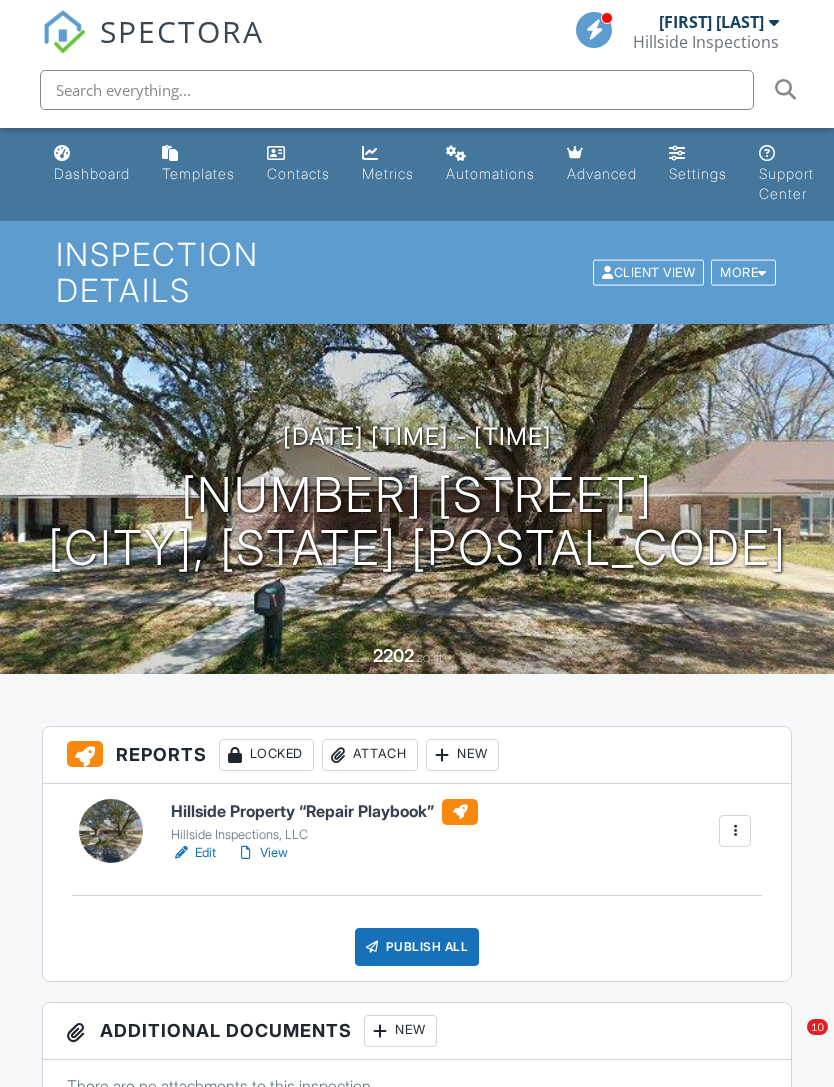 scroll, scrollTop: 171, scrollLeft: 0, axis: vertical 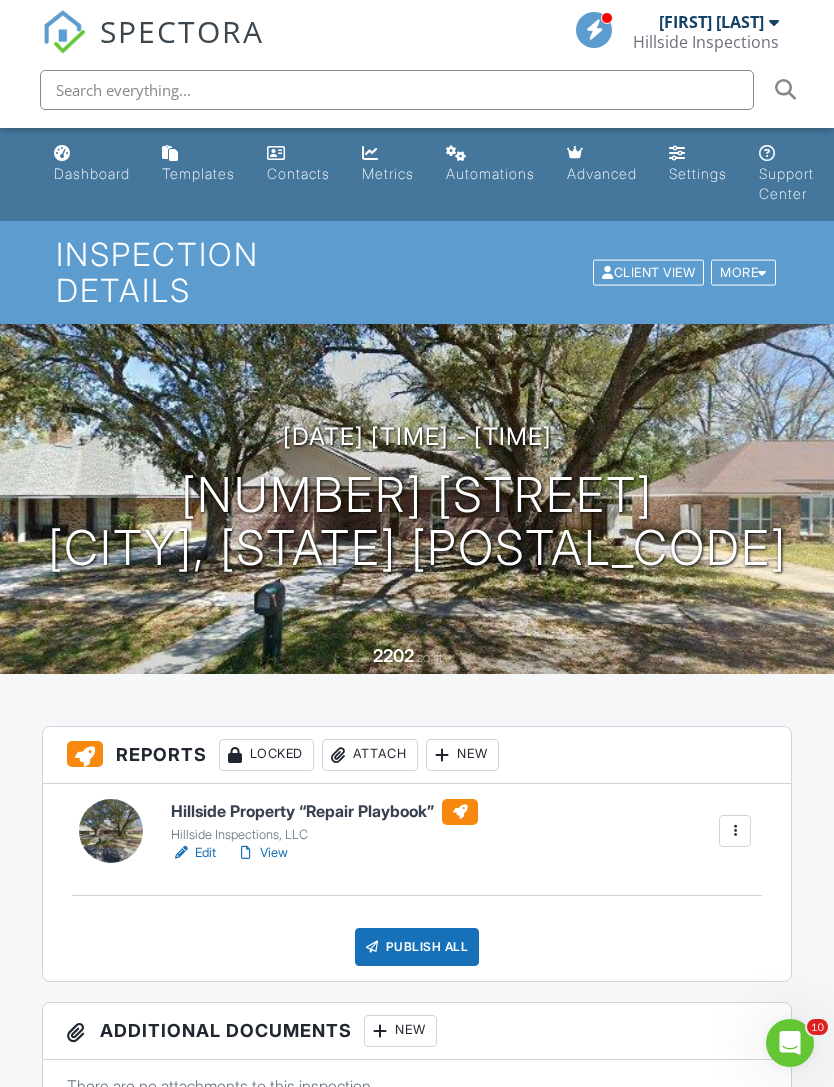 click on "Dashboard" at bounding box center [92, 173] 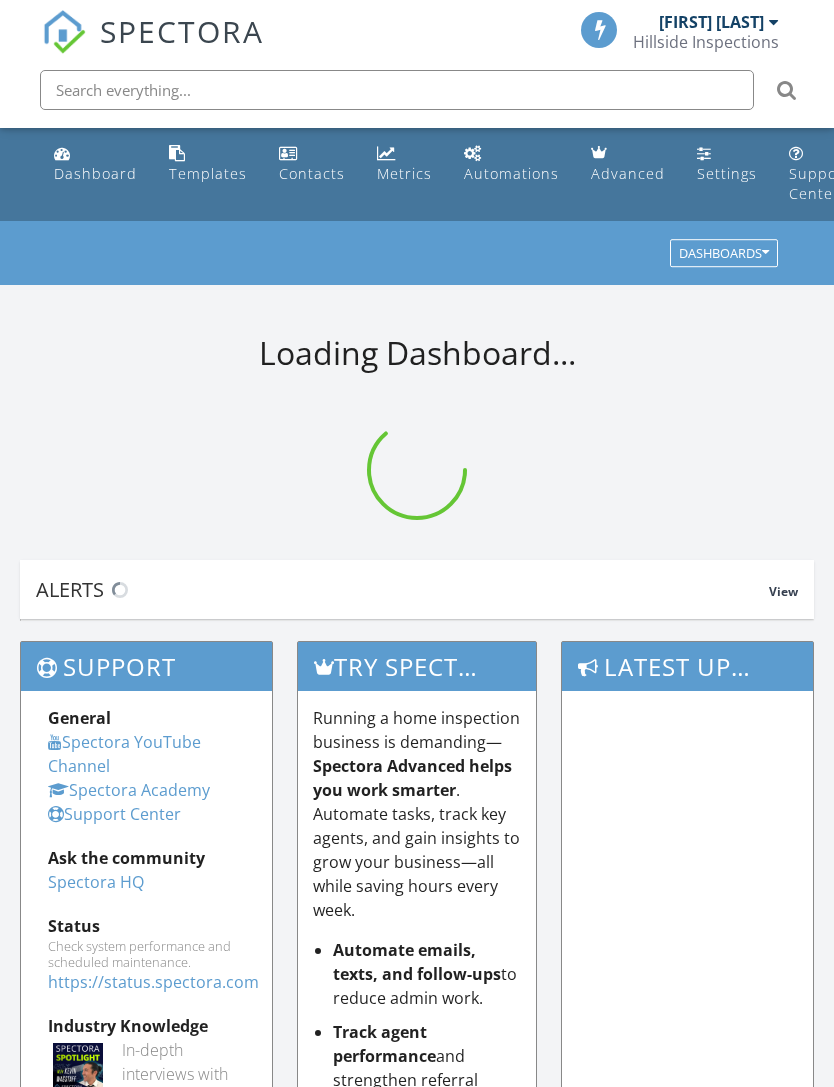 scroll, scrollTop: 0, scrollLeft: 0, axis: both 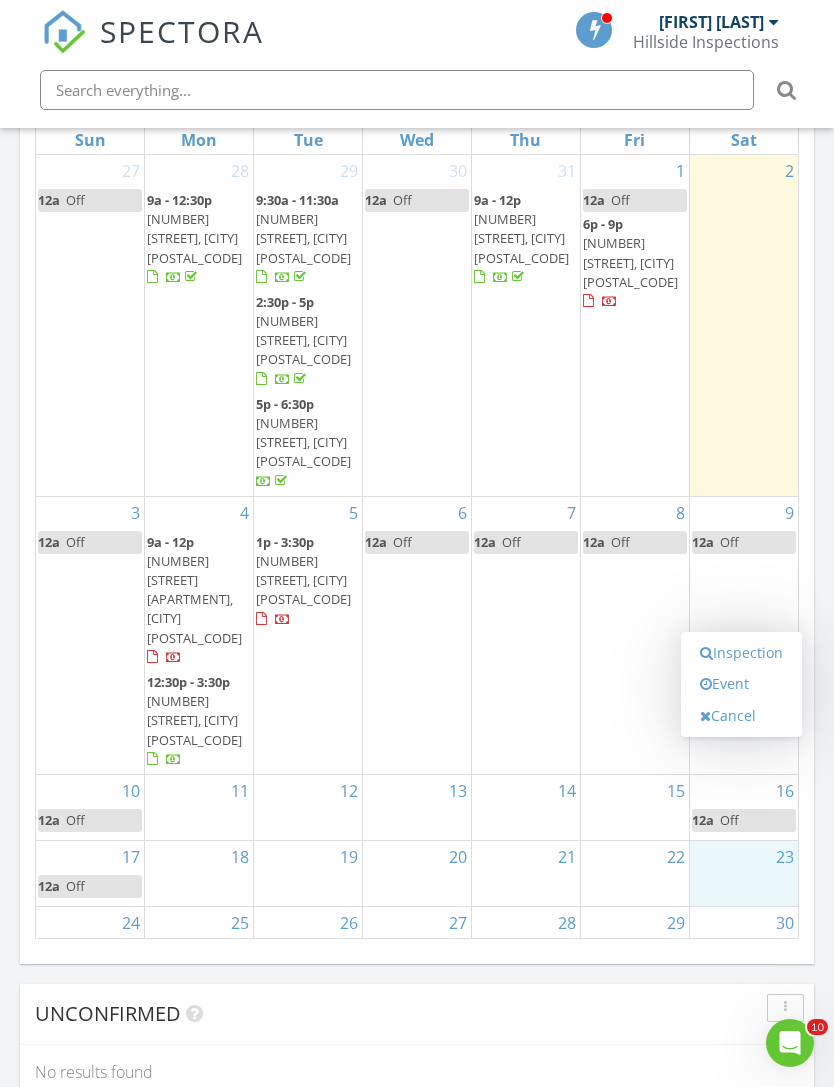 click on "Event" at bounding box center (741, 684) 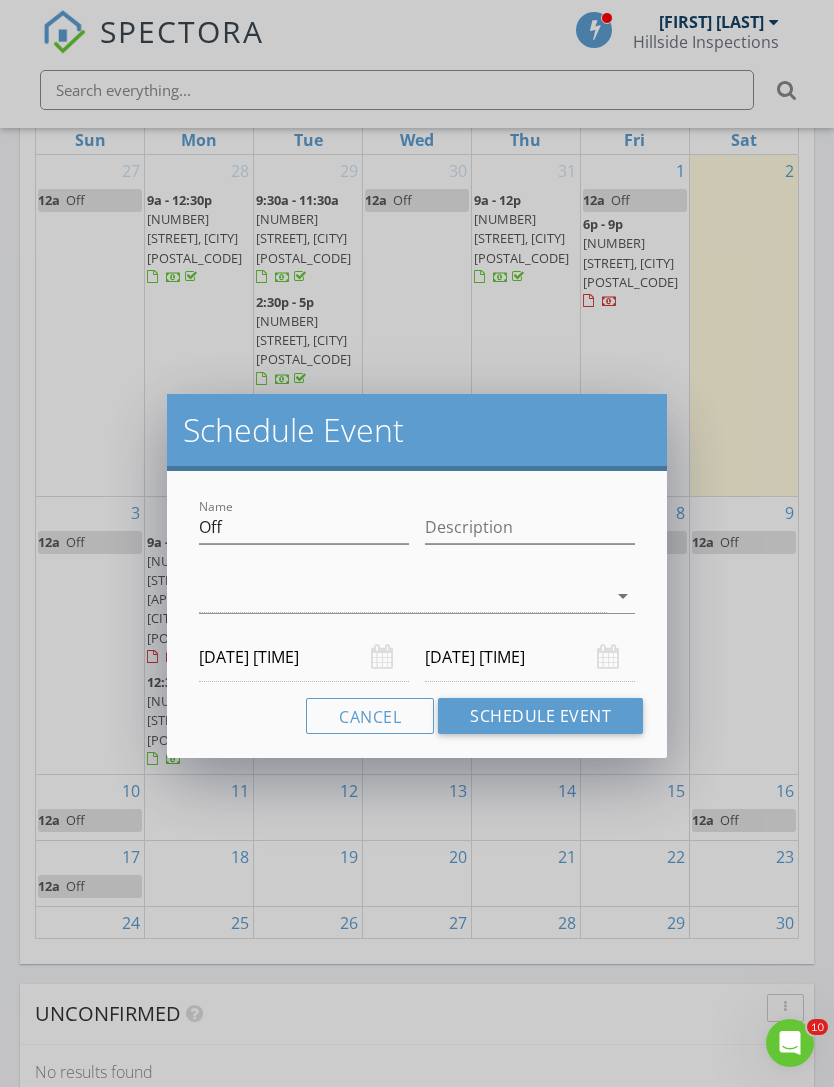 click on "arrow_drop_down" at bounding box center (623, 596) 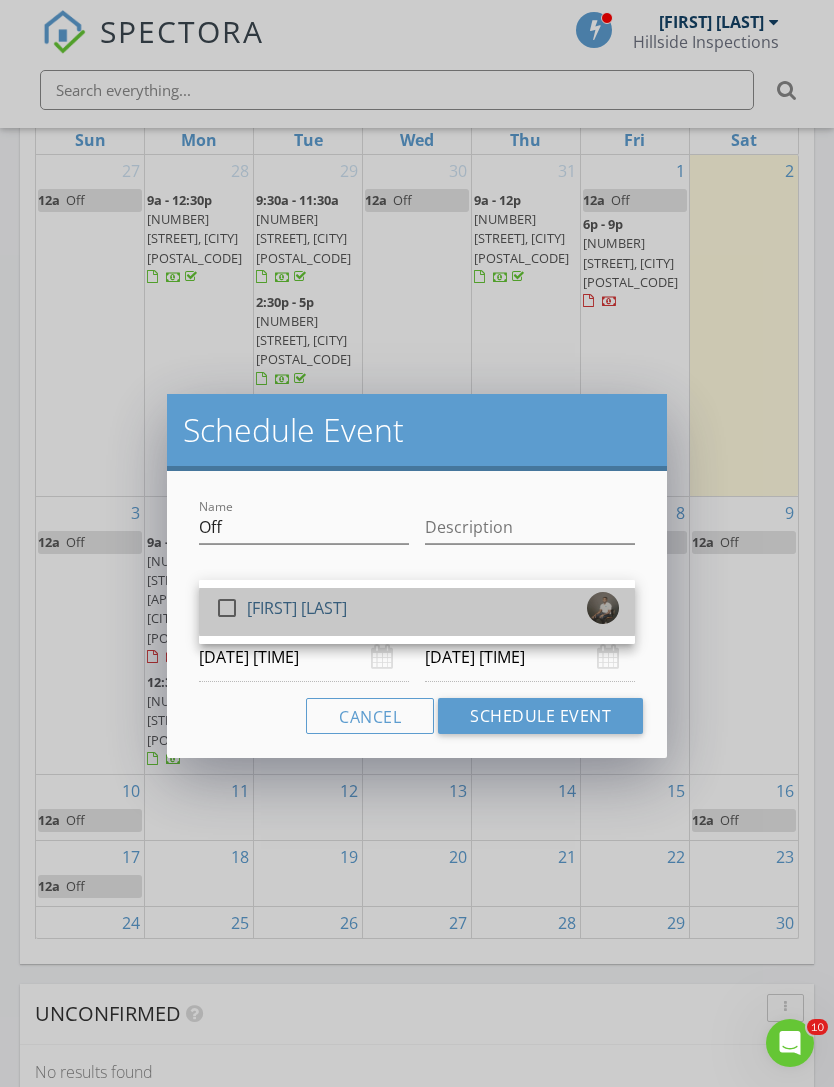 click on "check_box_outline_blank [FIRST] [LAST]" at bounding box center [417, 612] 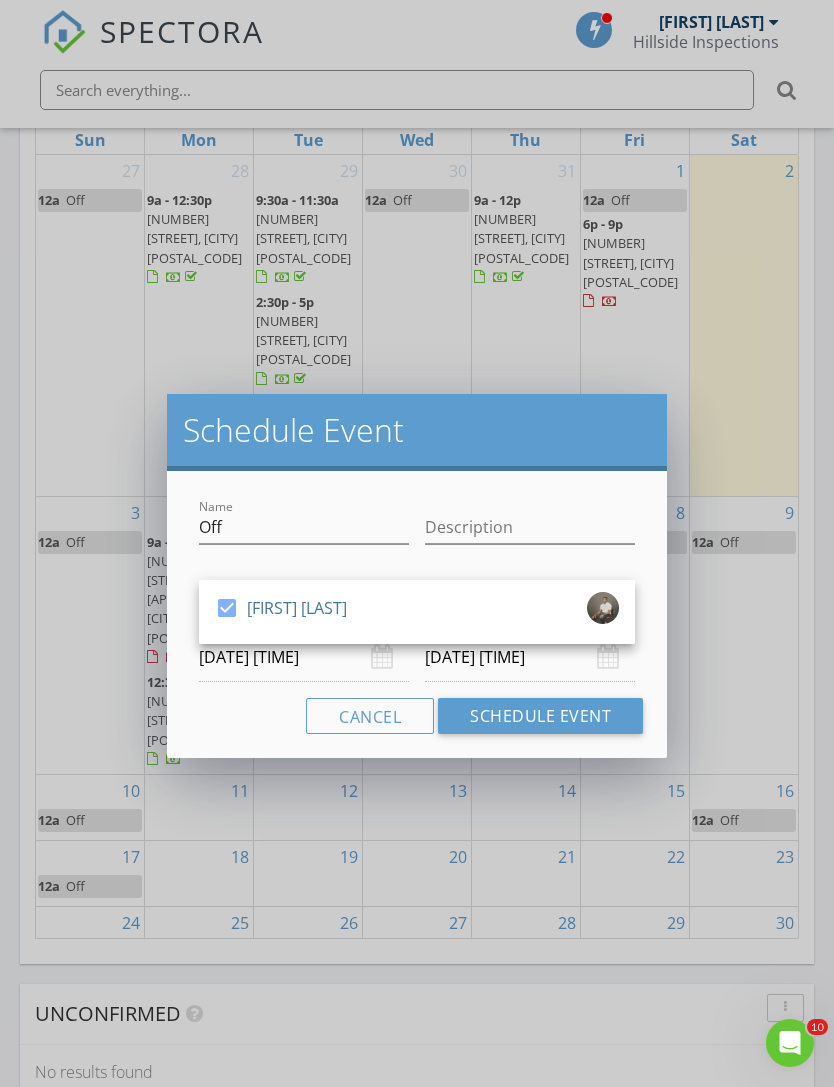 click on "Schedule Event" at bounding box center [540, 716] 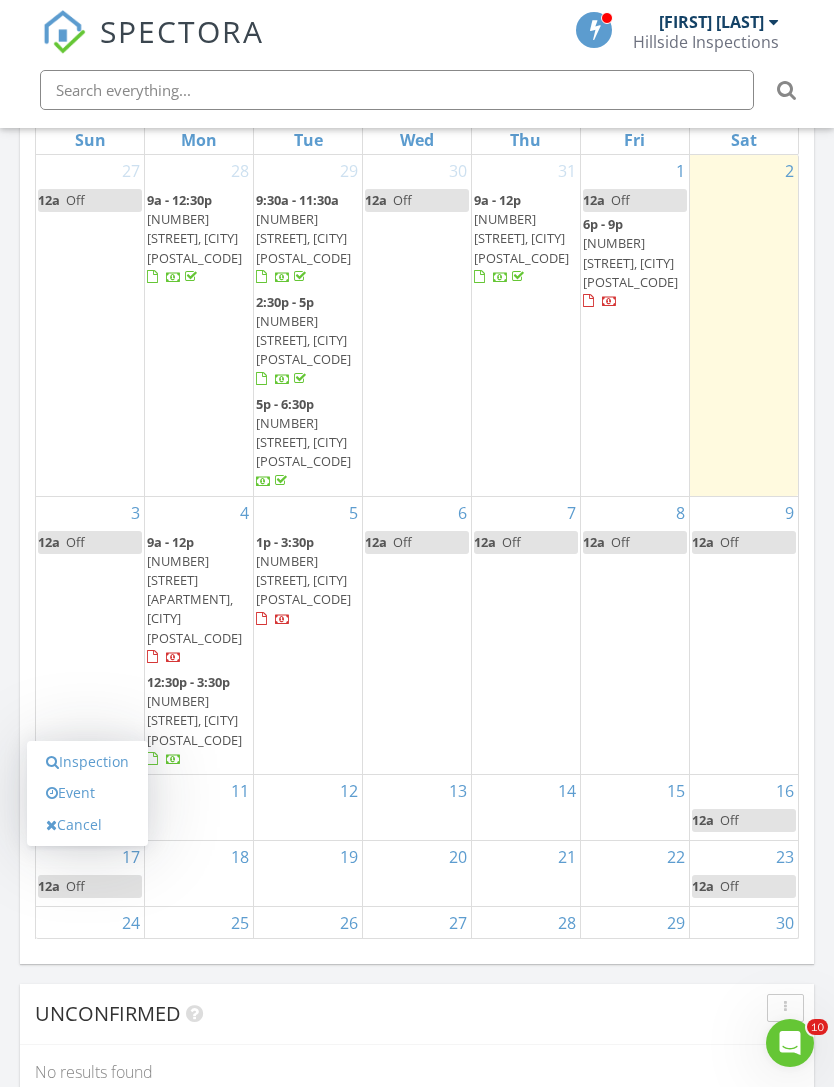 click on "Event" at bounding box center [87, 793] 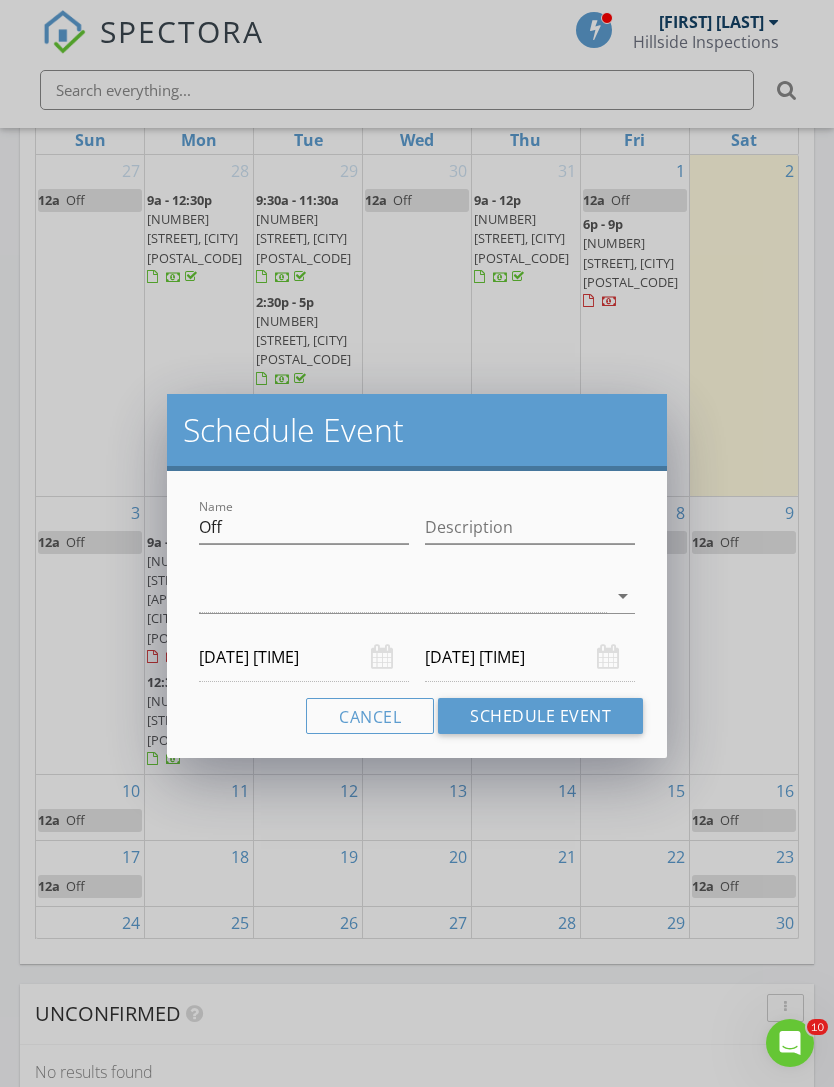 click at bounding box center (403, 596) 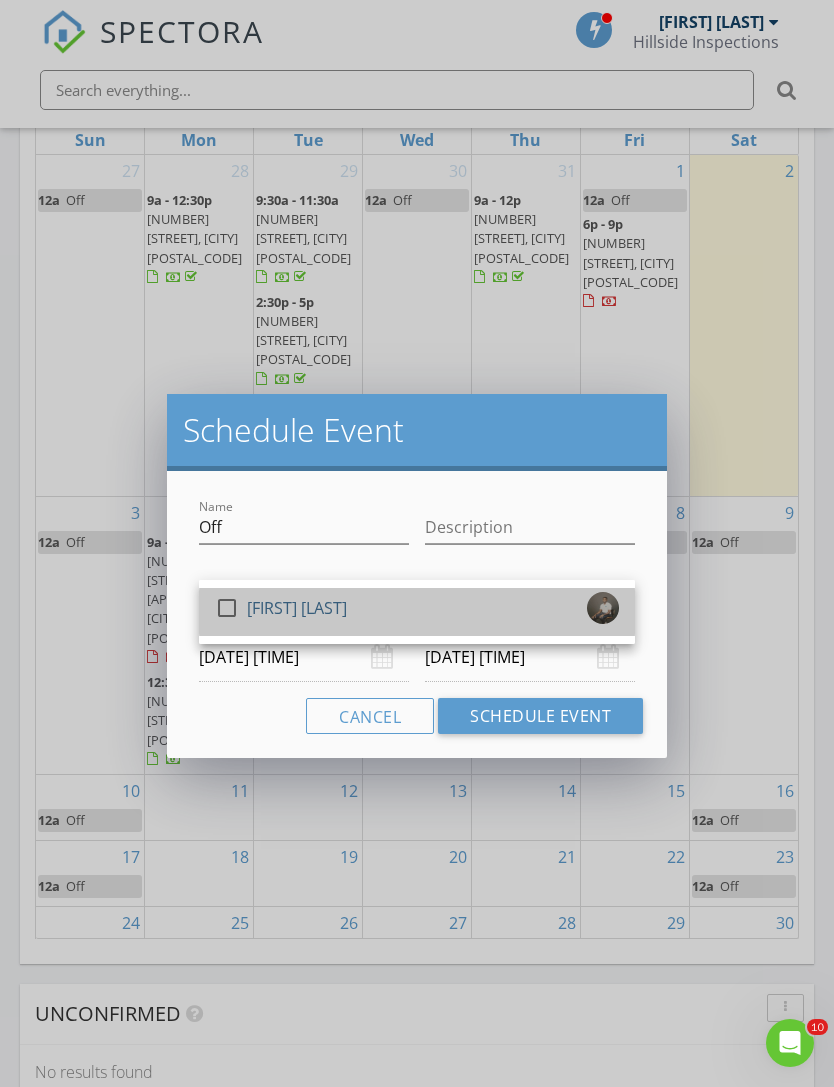 click on "check_box_outline_blank [FIRST] [LAST]" at bounding box center [417, 612] 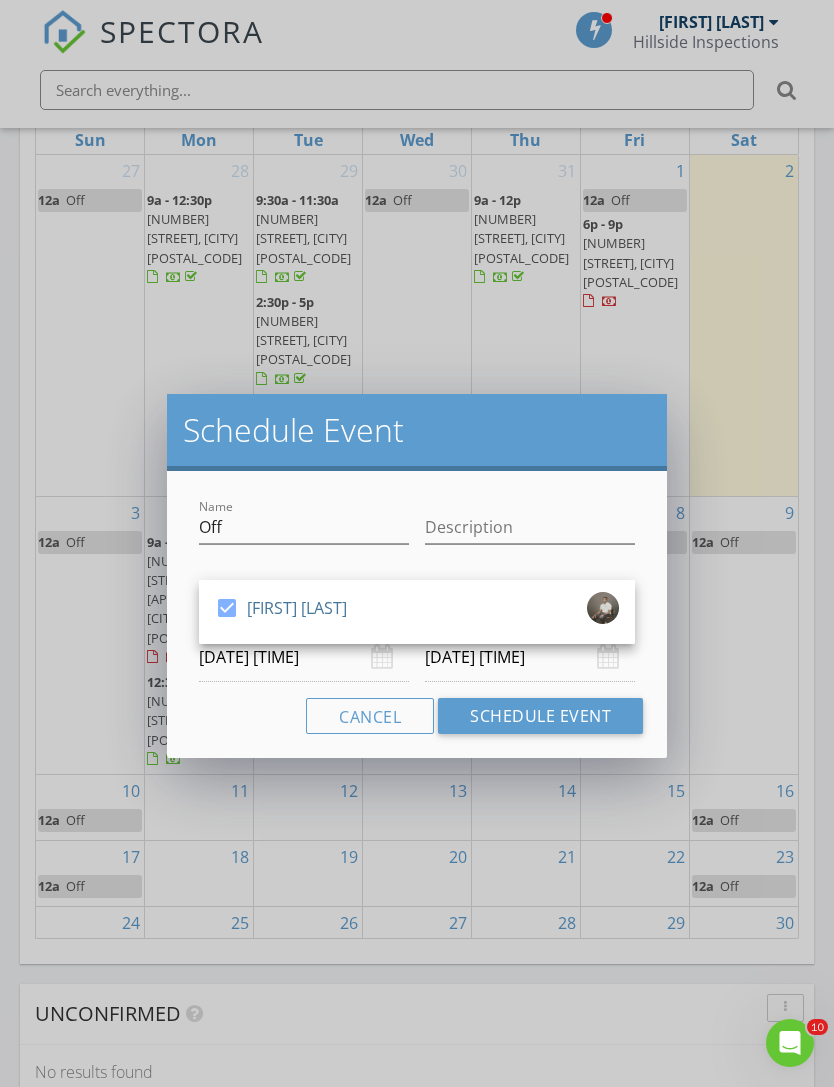 click on "Schedule Event" at bounding box center (540, 716) 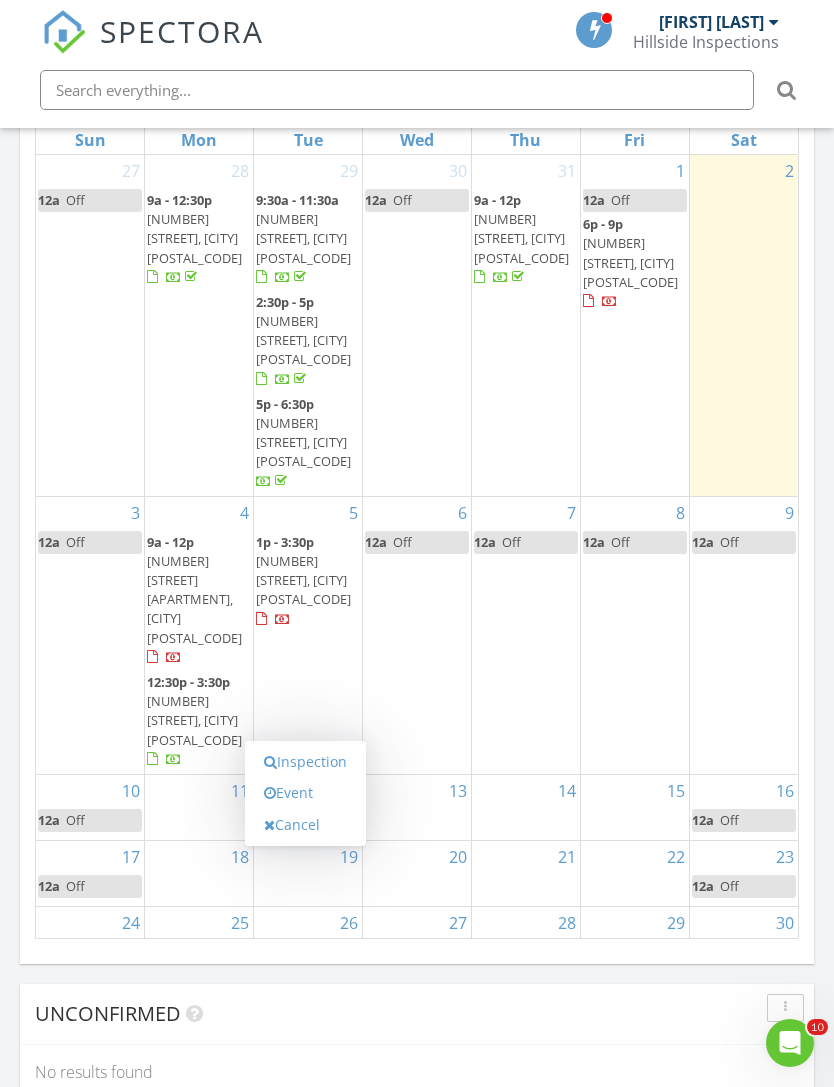 click on "Event" at bounding box center (305, 793) 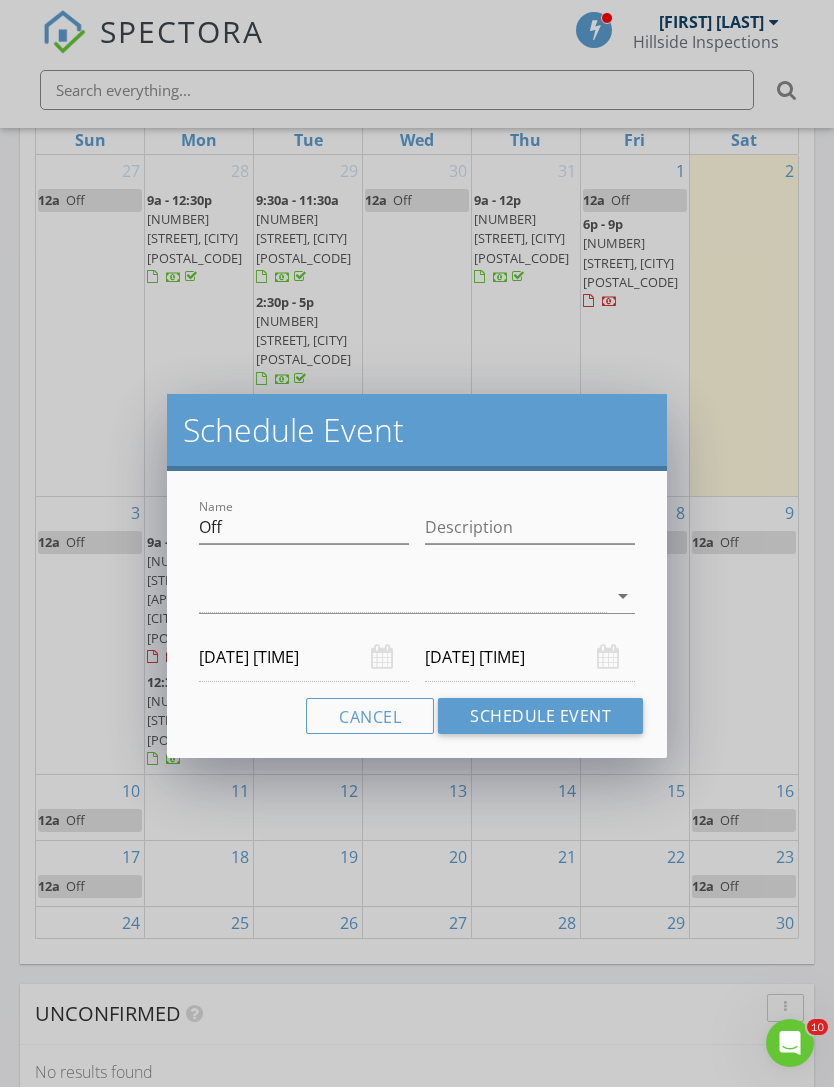 click at bounding box center (403, 596) 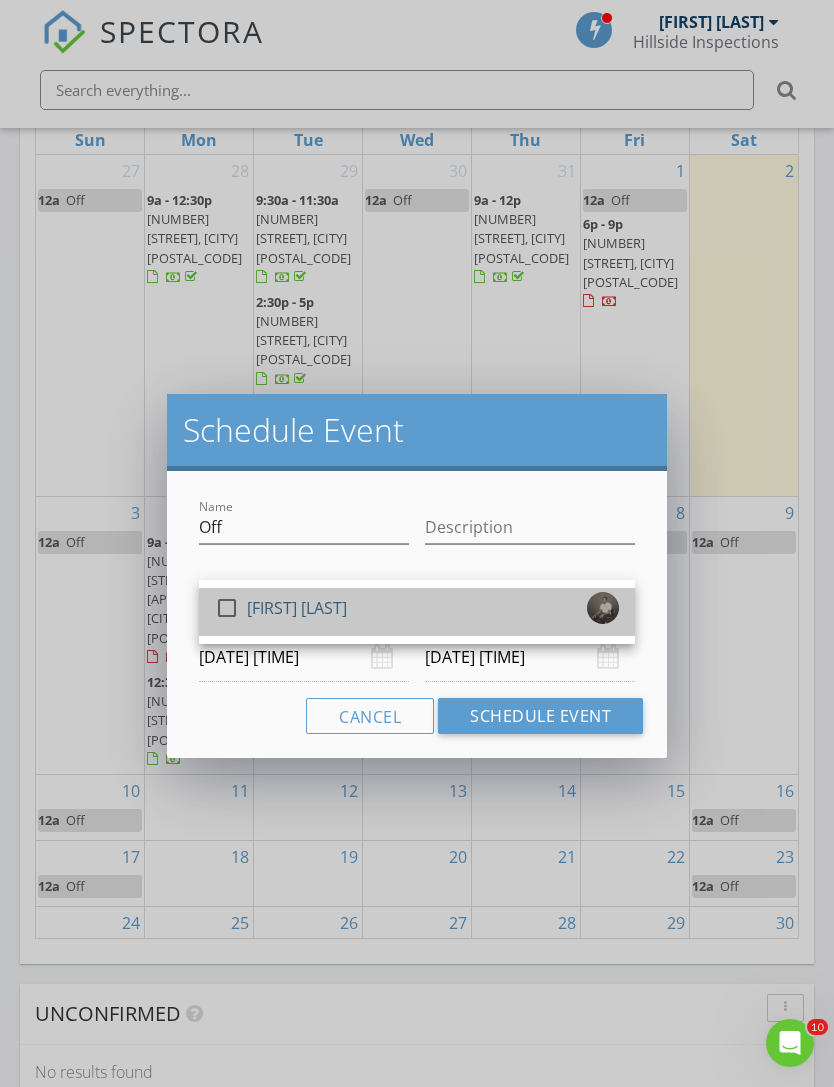 click on "check_box_outline_blank   Terrance Dunn" at bounding box center (417, 612) 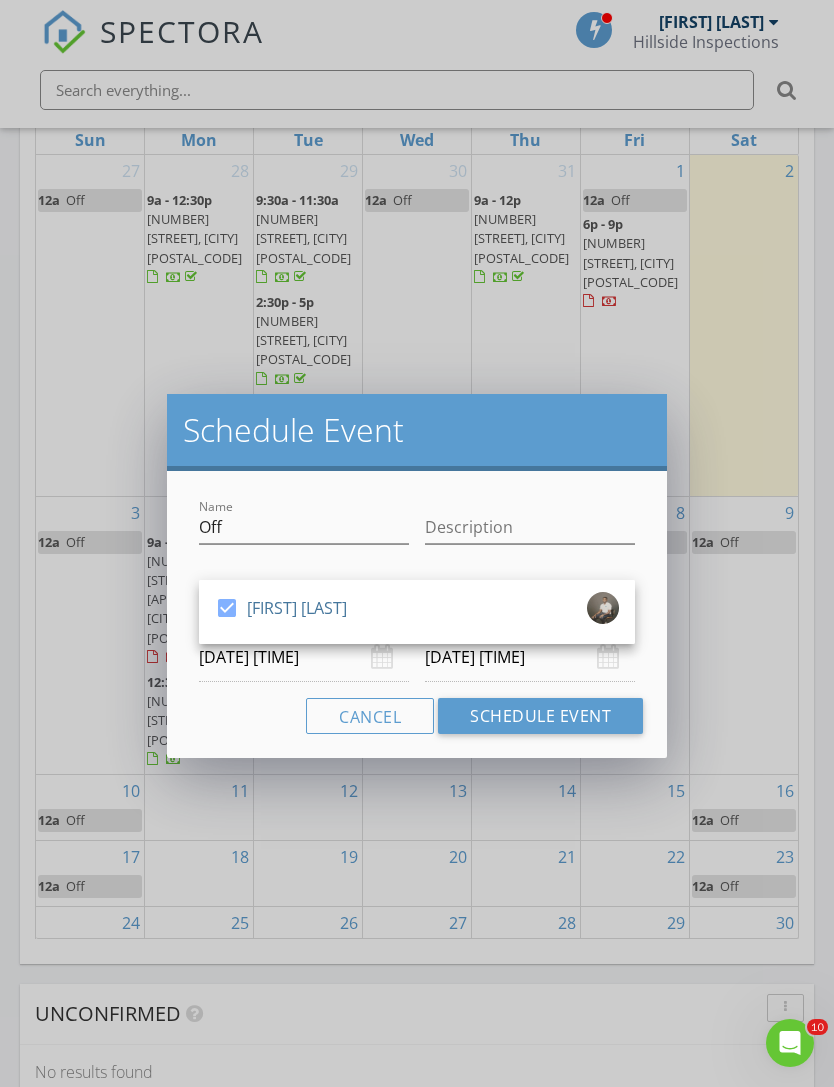 click on "Schedule Event" at bounding box center [540, 716] 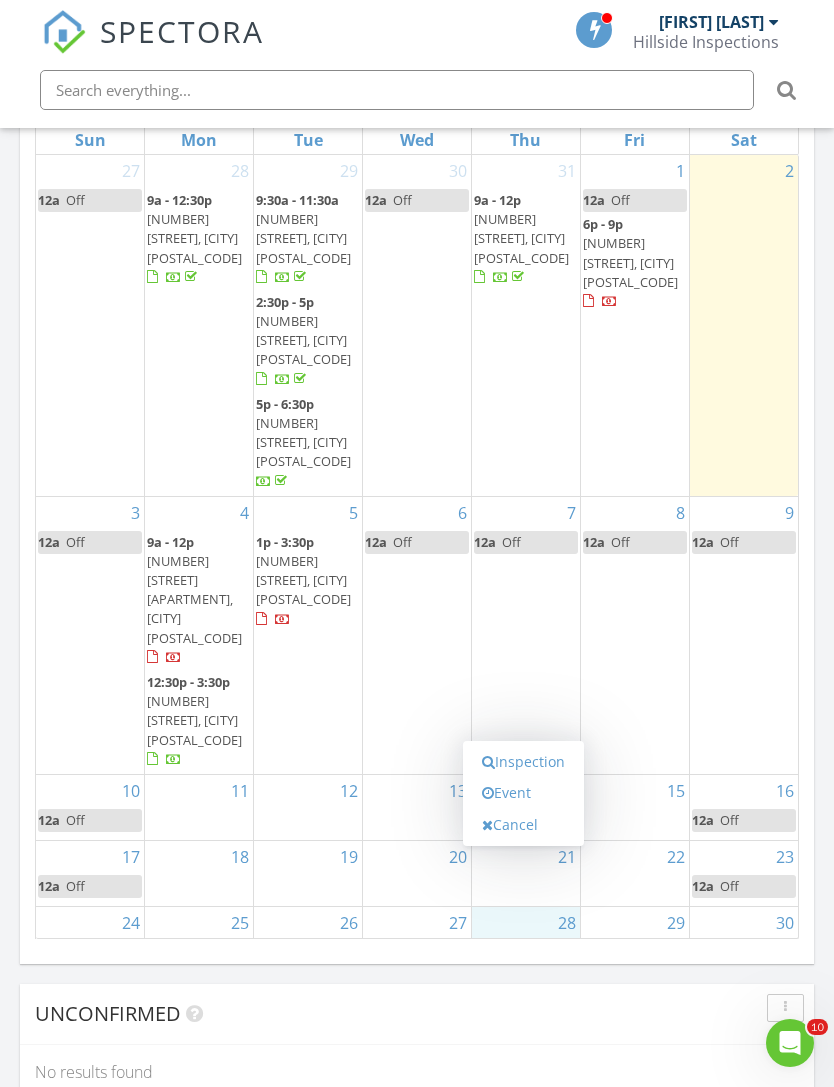 click on "Event" at bounding box center (523, 793) 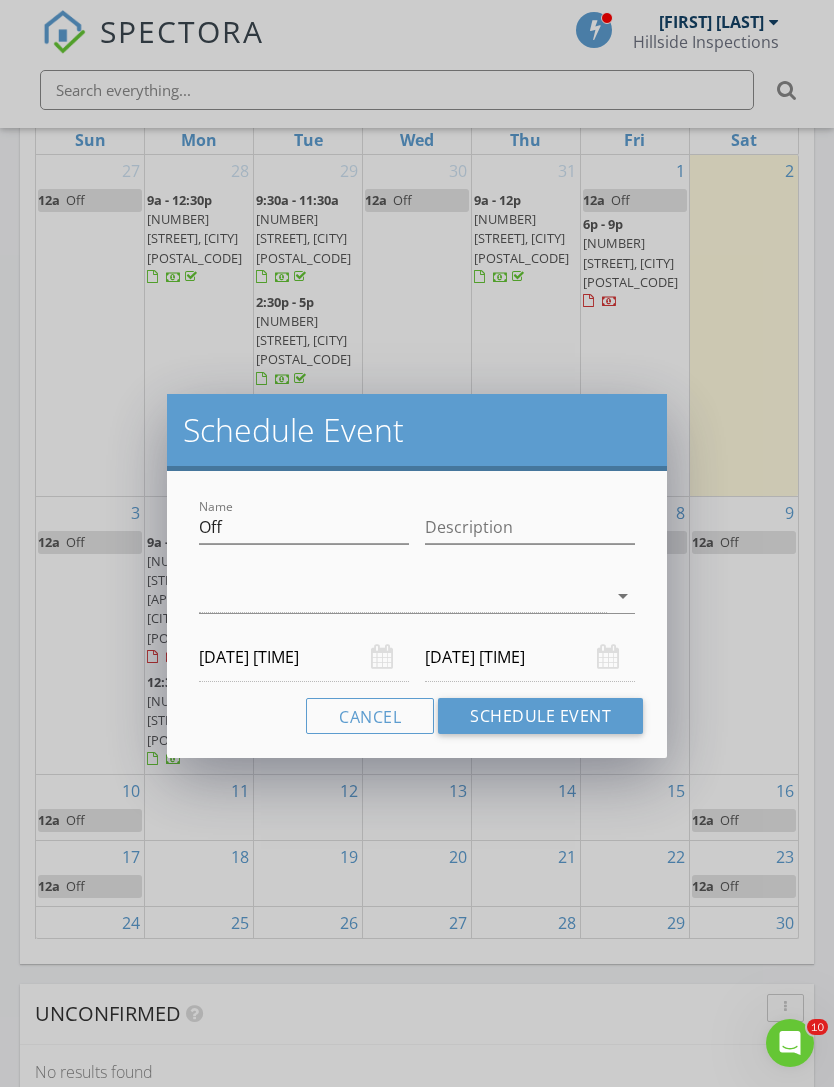 click on "arrow_drop_down" at bounding box center (621, 596) 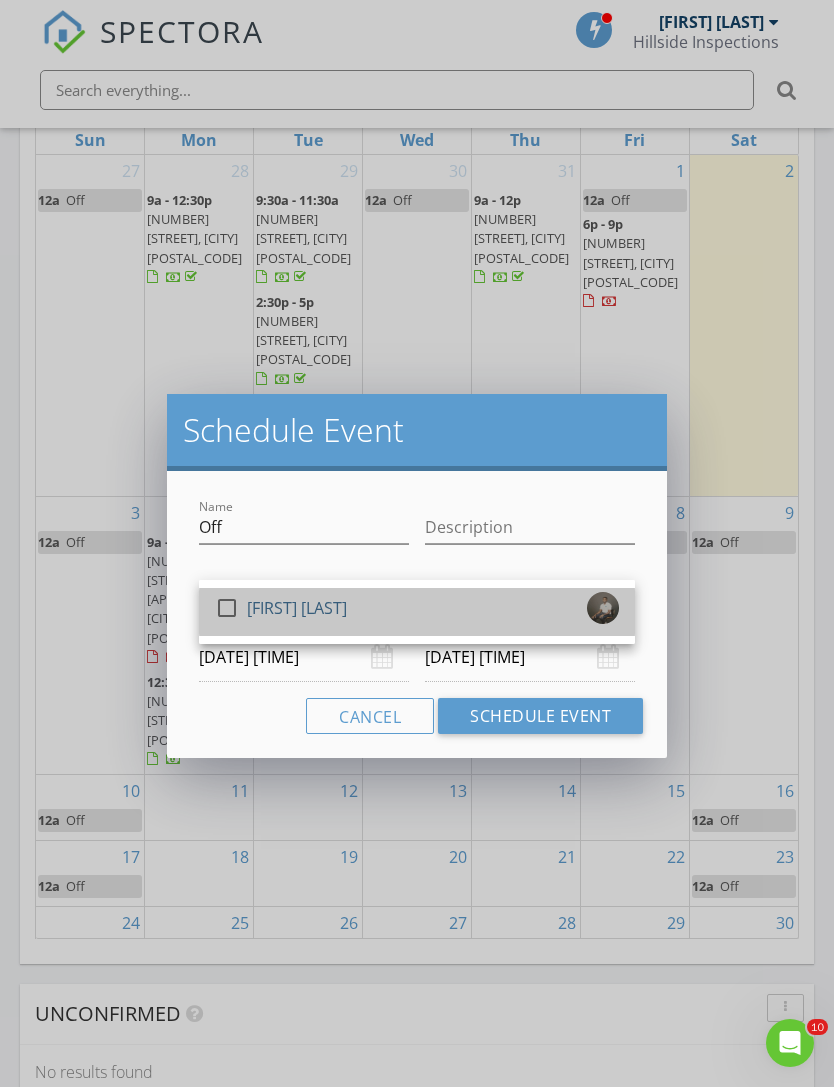 click on "check_box_outline_blank   Terrance Dunn" at bounding box center [417, 612] 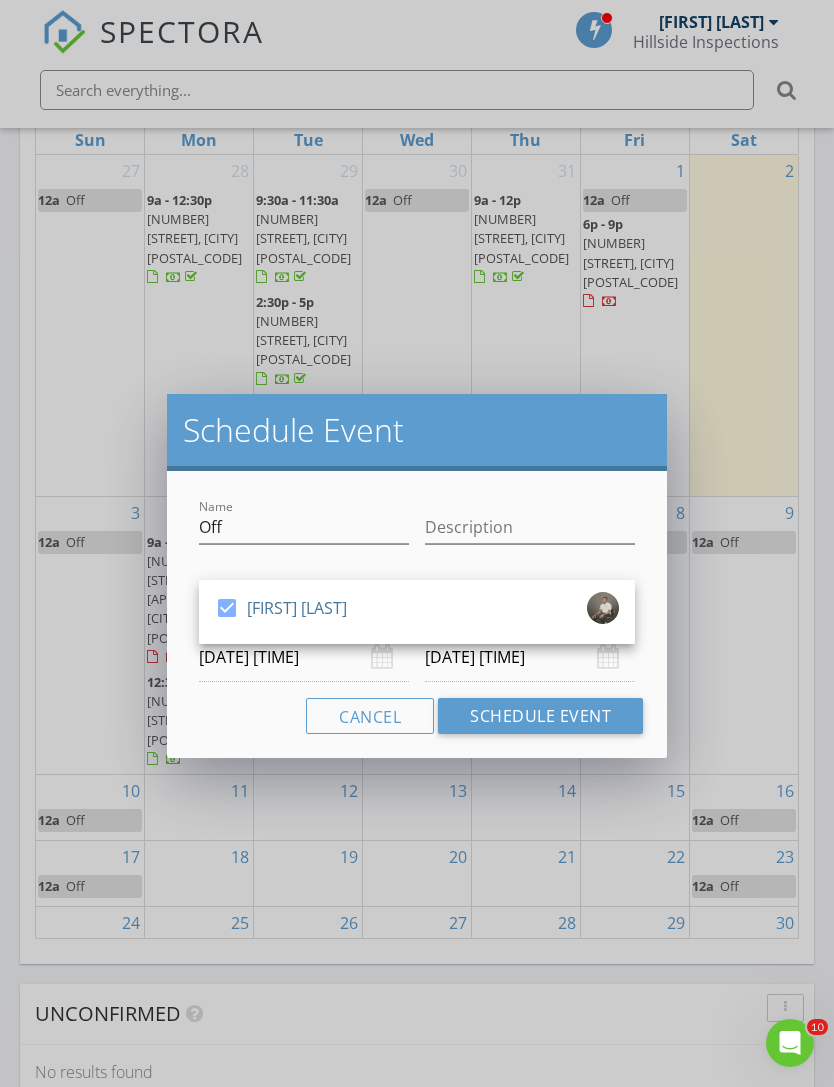 click on "Schedule Event" at bounding box center (540, 716) 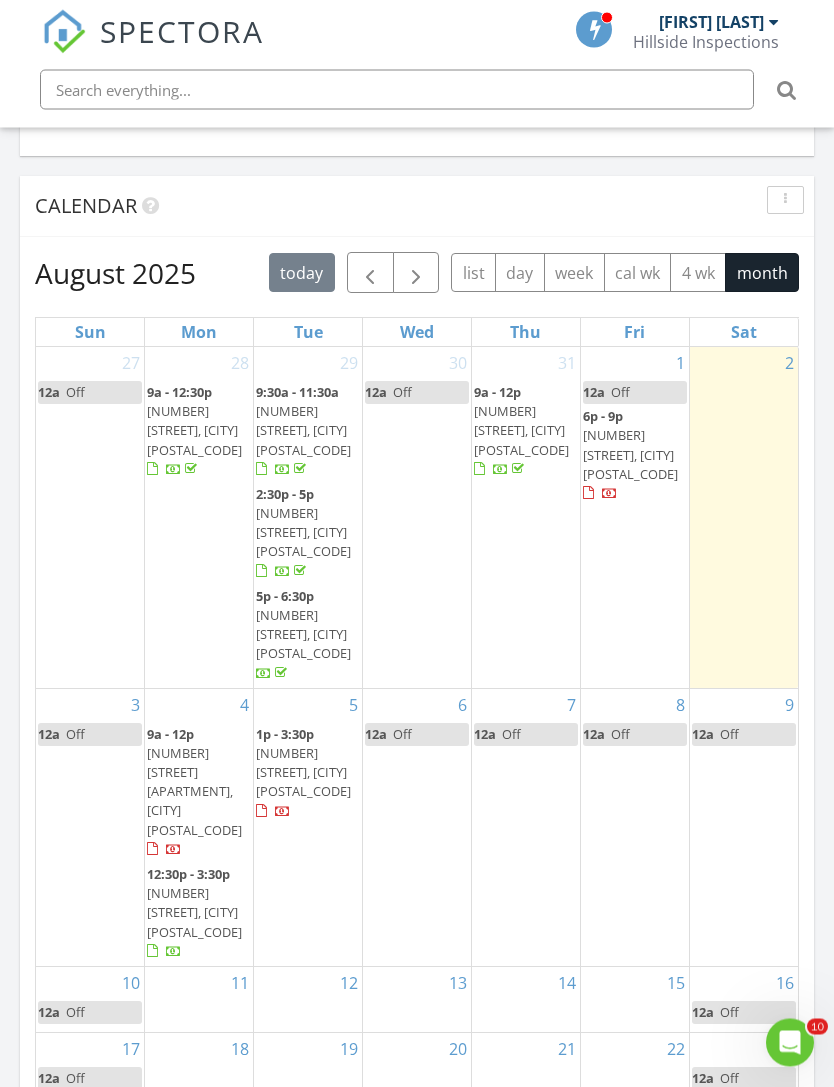 scroll, scrollTop: 2008, scrollLeft: 0, axis: vertical 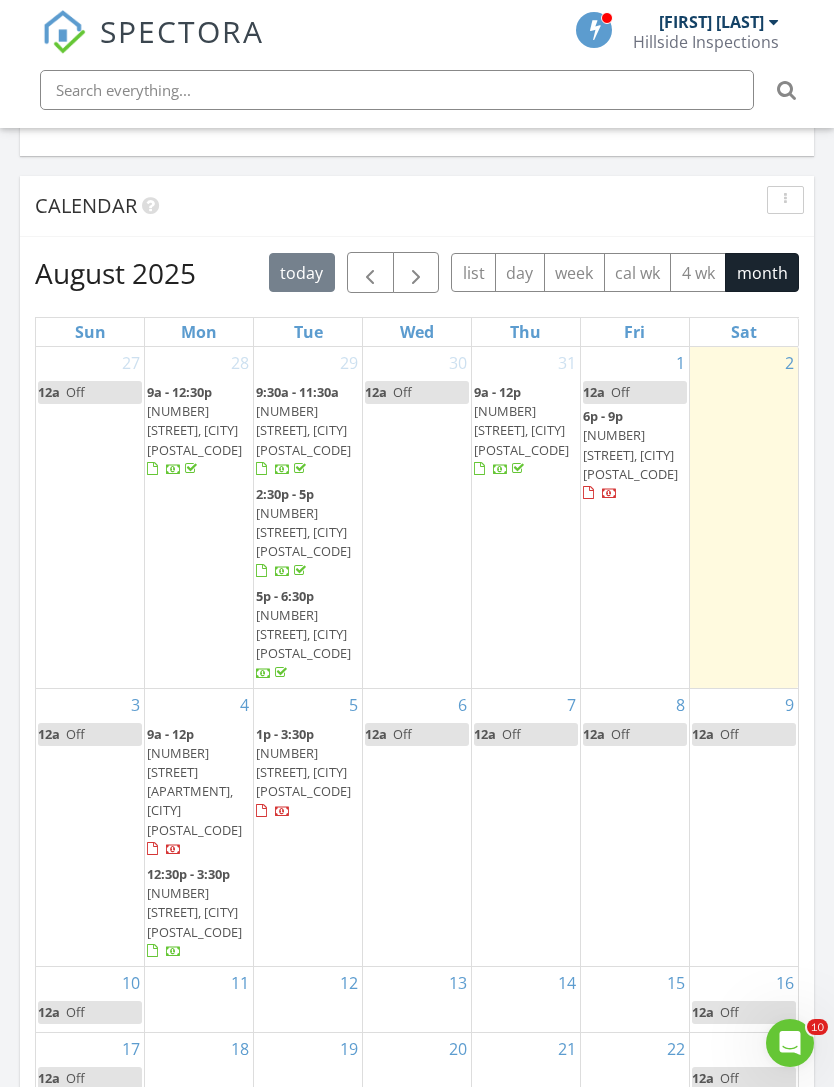 click at bounding box center (416, 274) 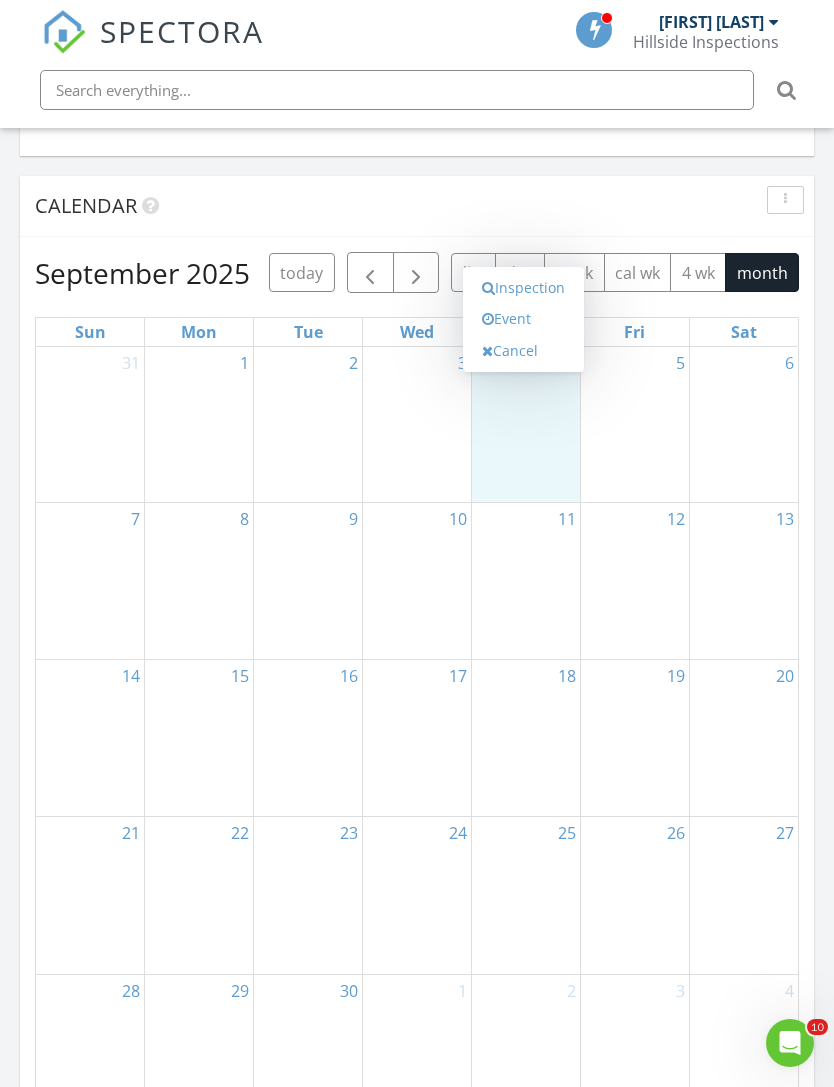 click on "Event" at bounding box center (523, 319) 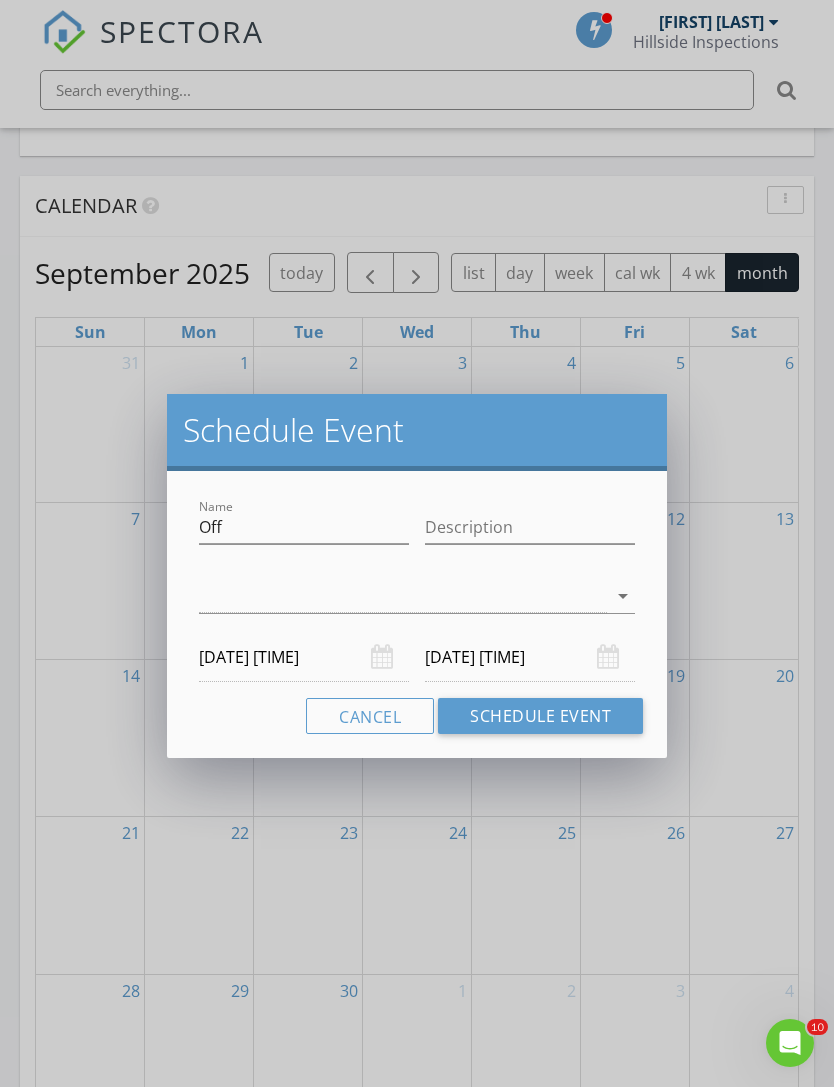 click on "arrow_drop_down" at bounding box center [621, 596] 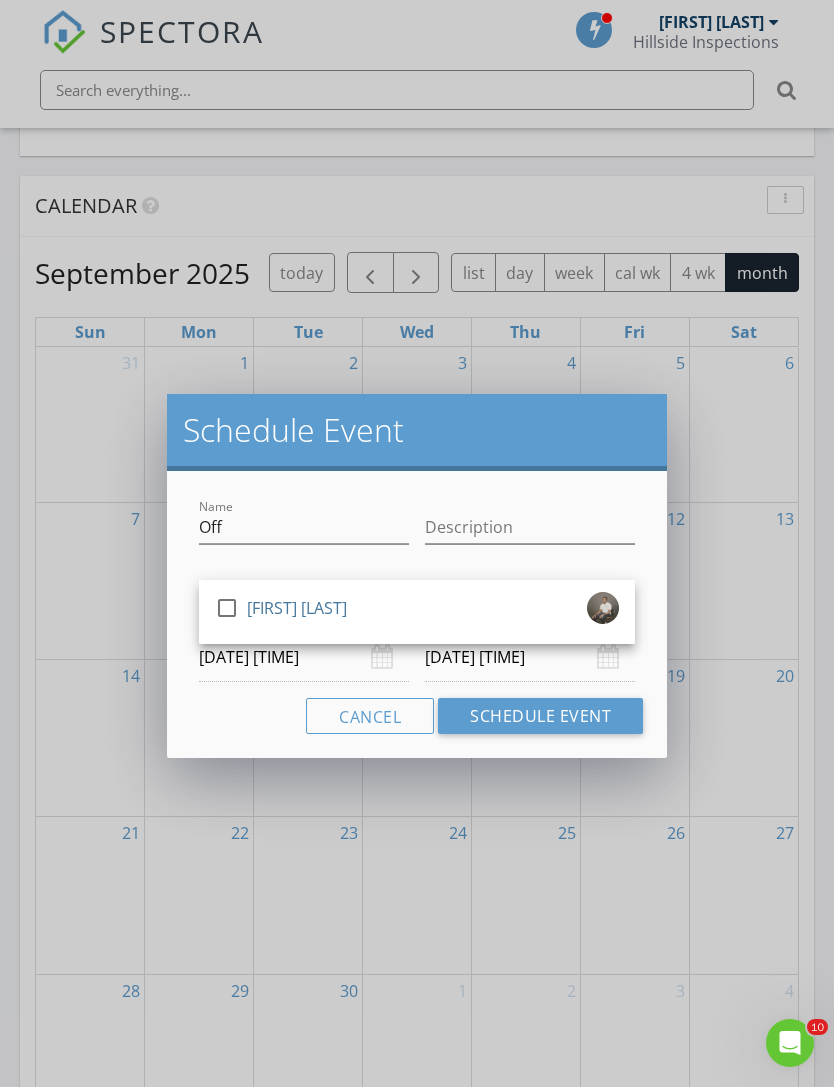 click on "check_box_outline_blank   Terrance Dunn" at bounding box center (417, 612) 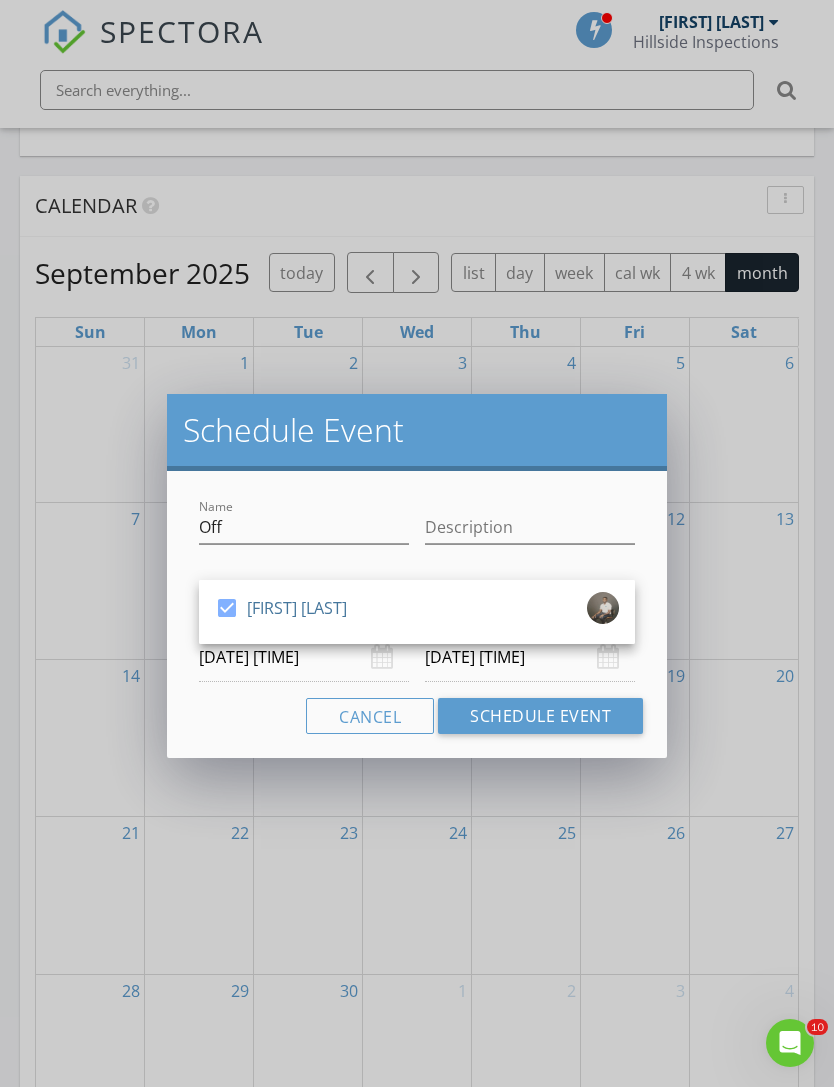 click on "Schedule Event" at bounding box center [540, 716] 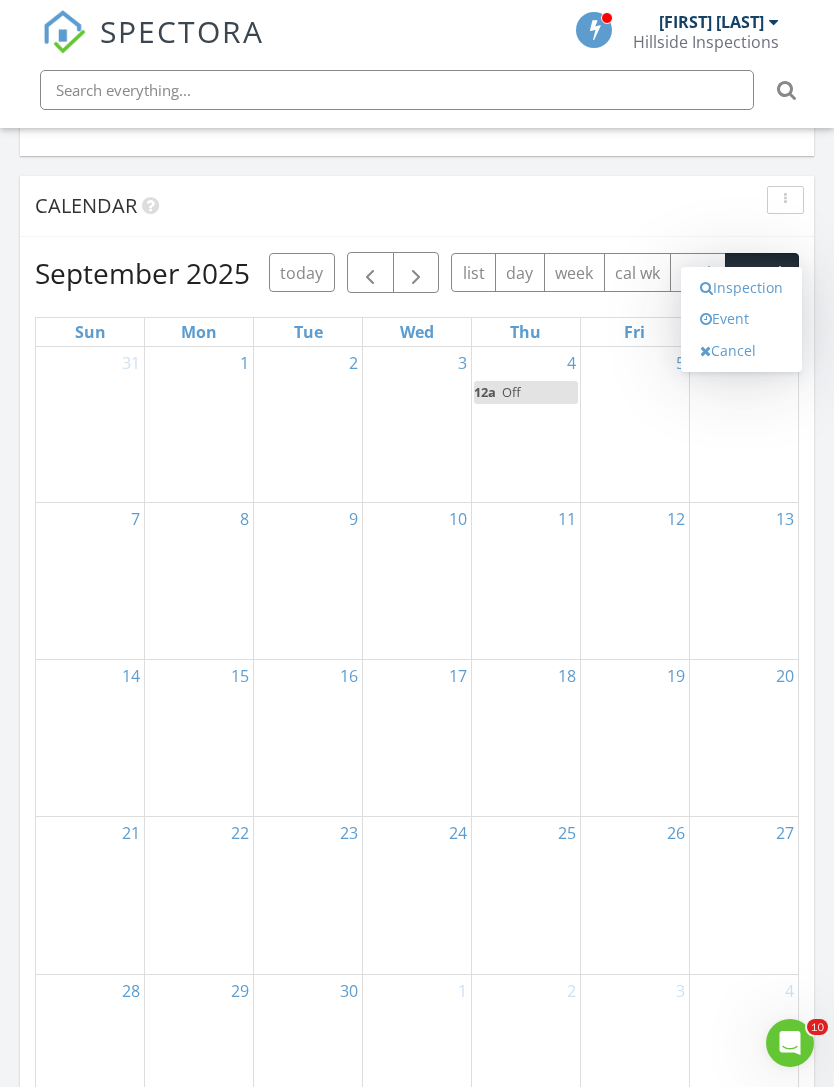 click on "Event" at bounding box center (741, 319) 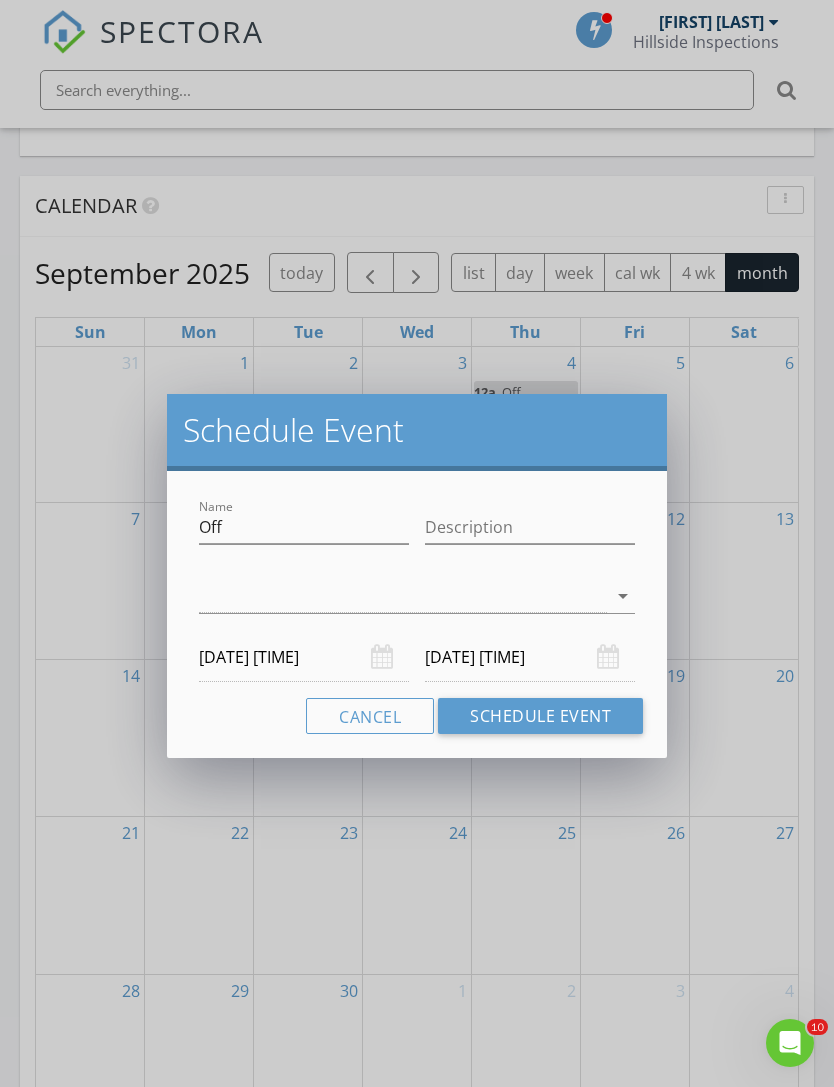 click at bounding box center (403, 596) 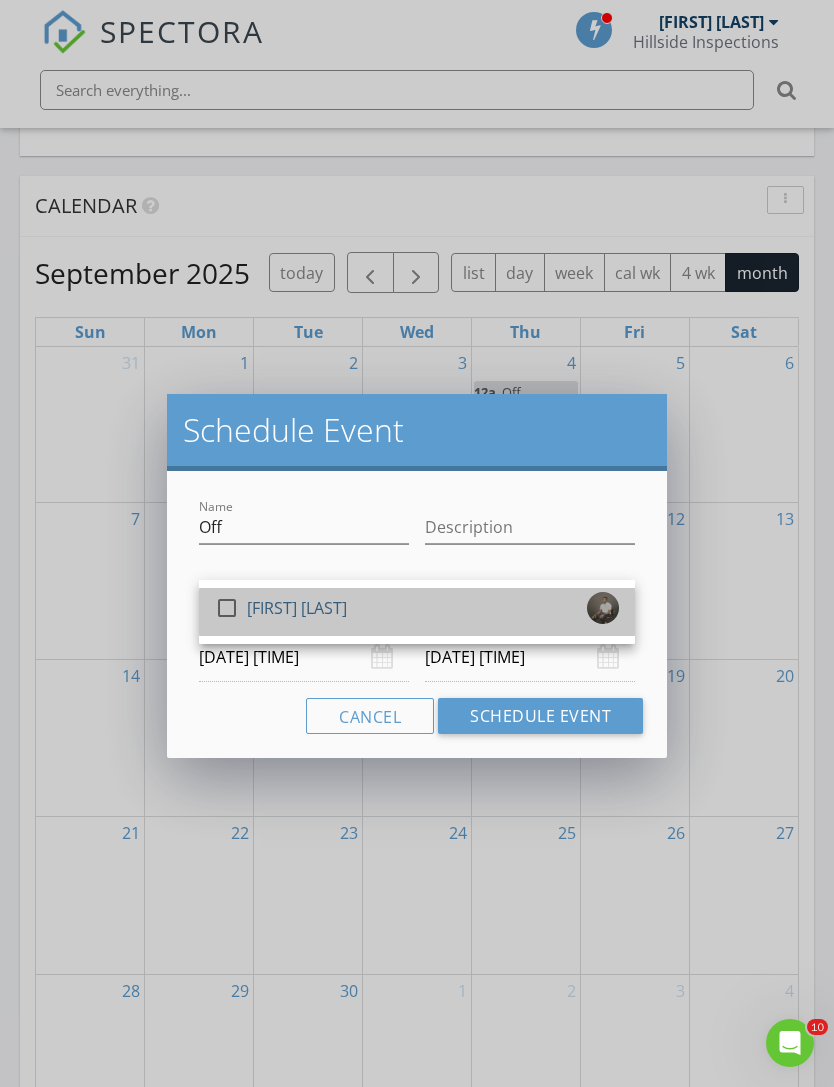 click on "check_box_outline_blank   Terrance Dunn" at bounding box center (417, 612) 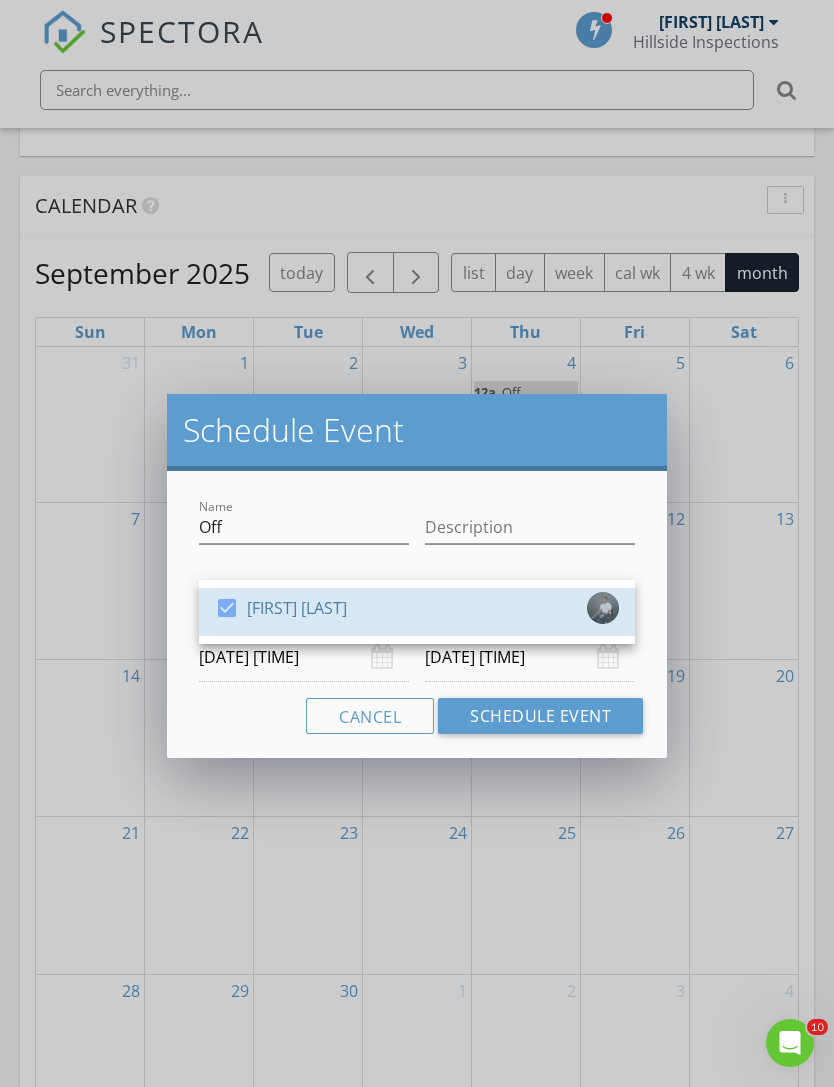 click on "Schedule Event" at bounding box center [540, 716] 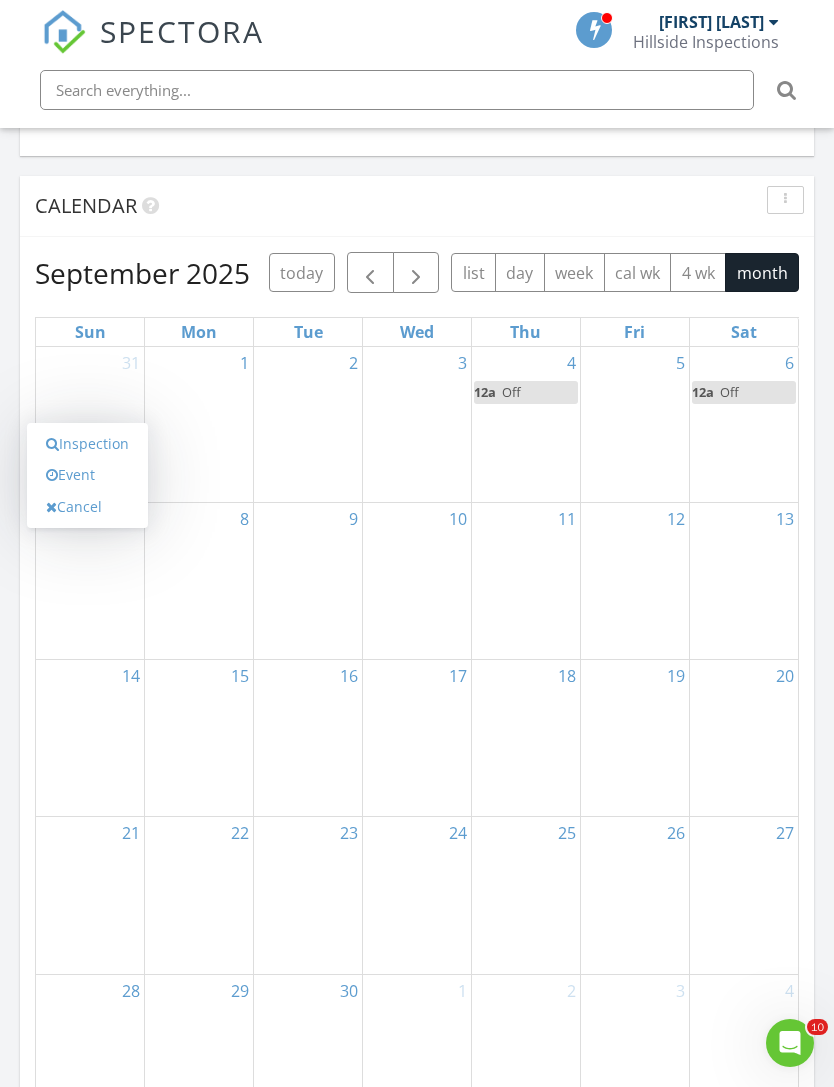 click on "Event" at bounding box center [87, 475] 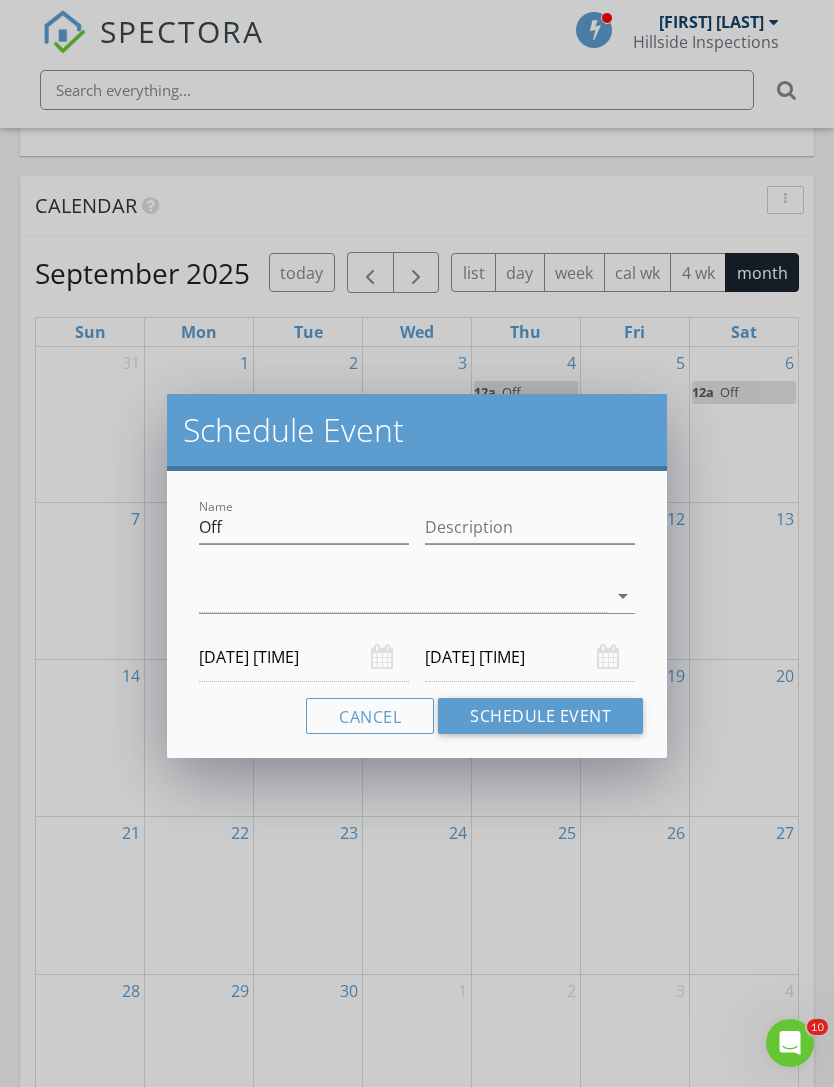 click on "09/08/2025 12:00 AM" at bounding box center [530, 657] 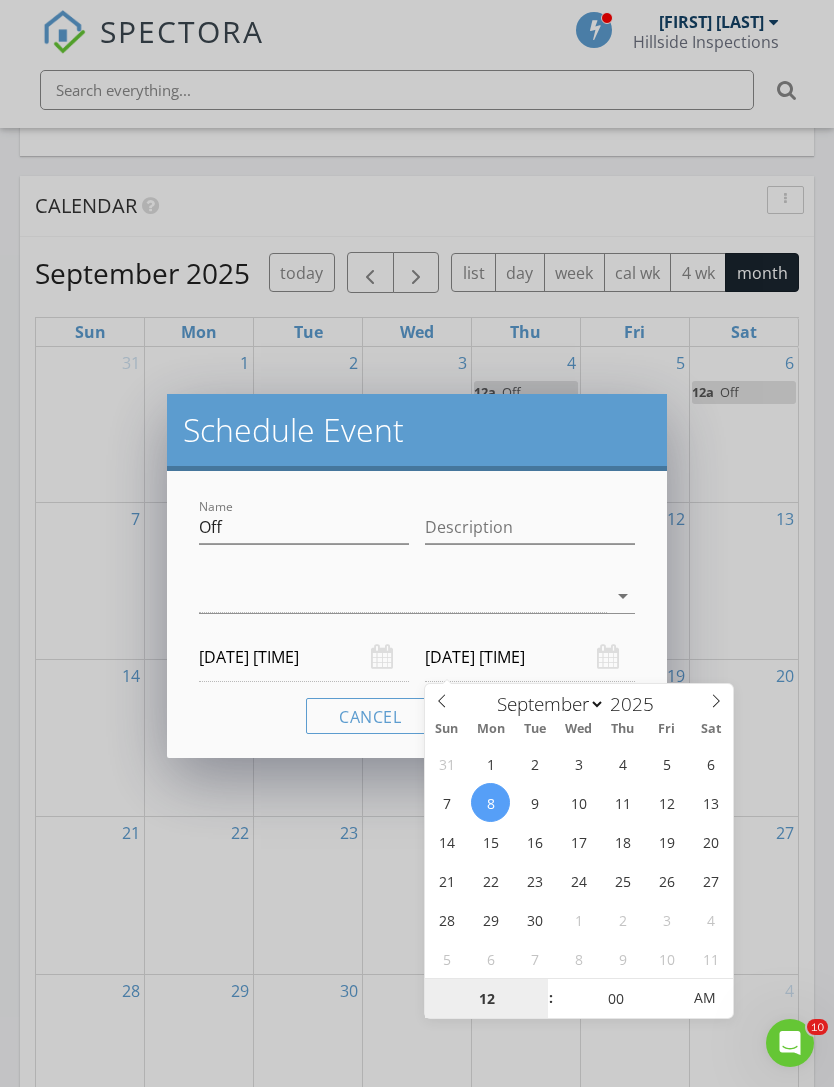 type on "09/09/2025 12:00 AM" 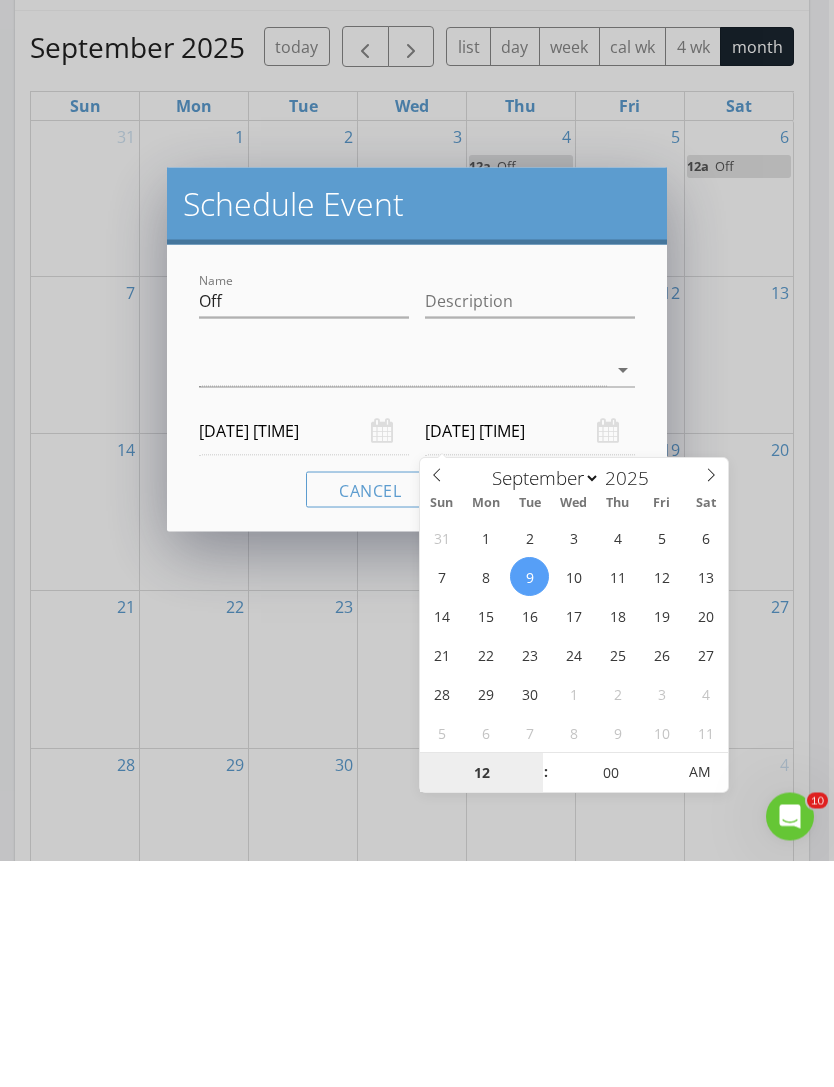 scroll, scrollTop: 2007, scrollLeft: 4, axis: both 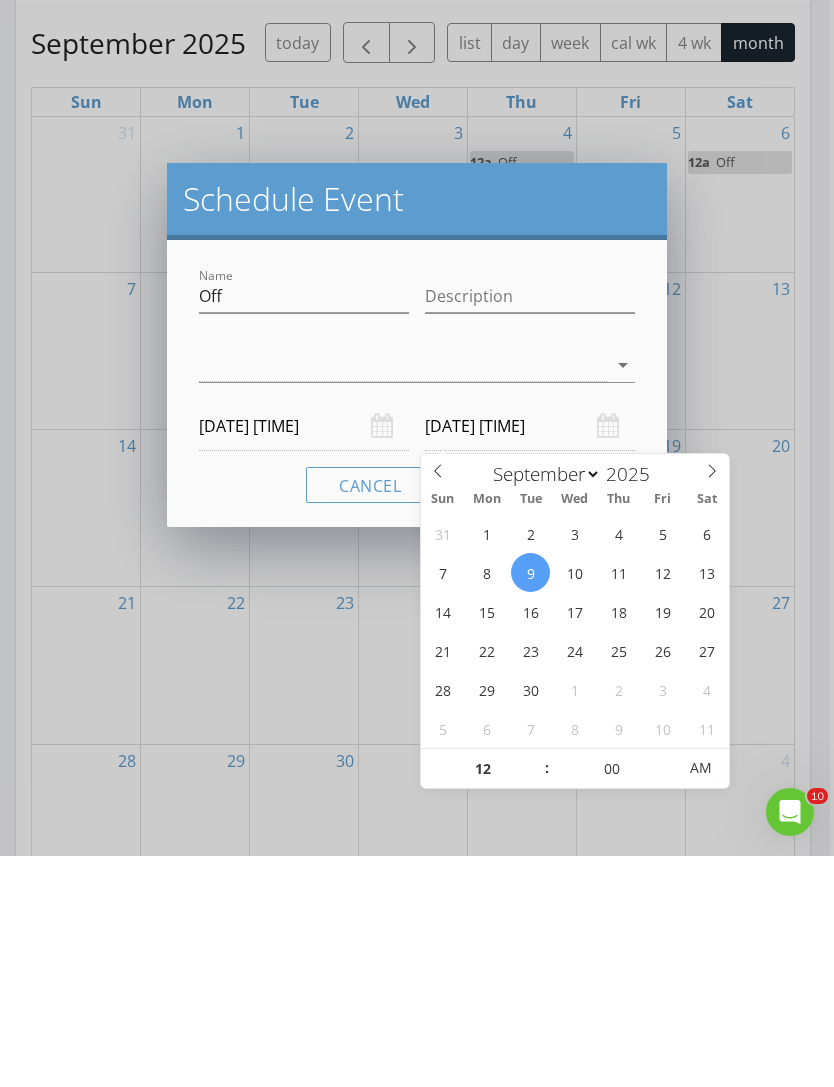 click at bounding box center (403, 596) 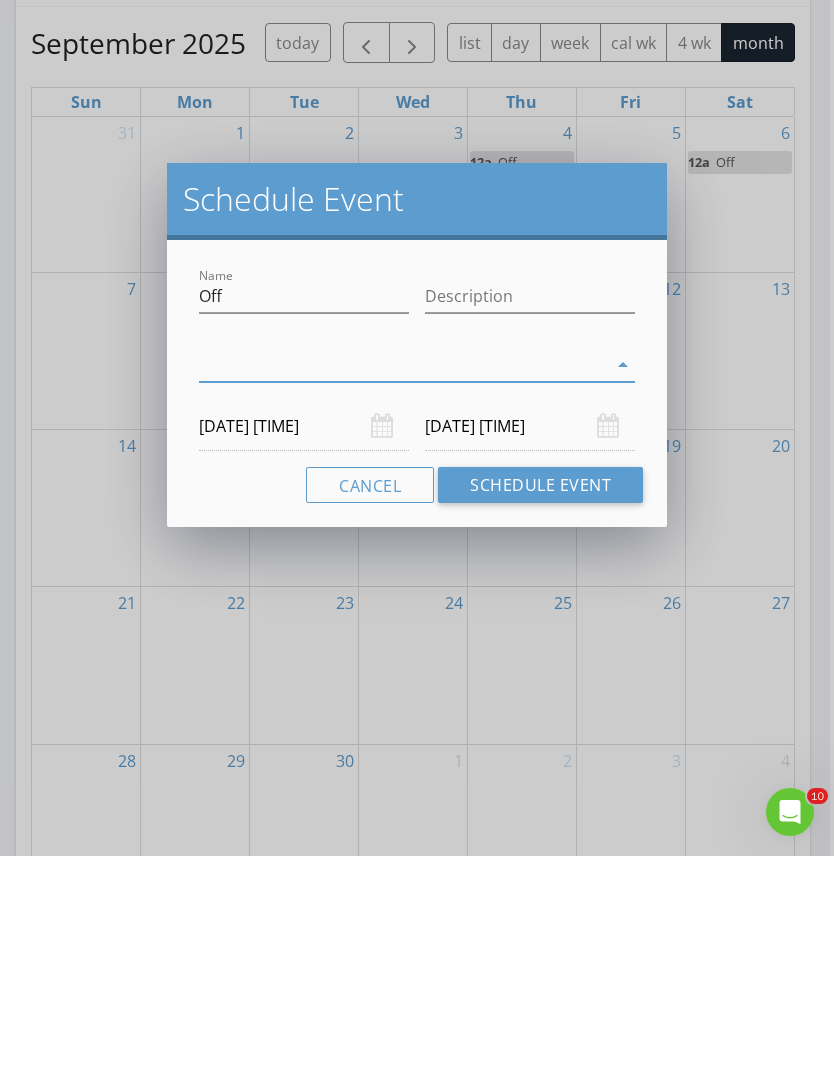 scroll, scrollTop: 2239, scrollLeft: 4, axis: both 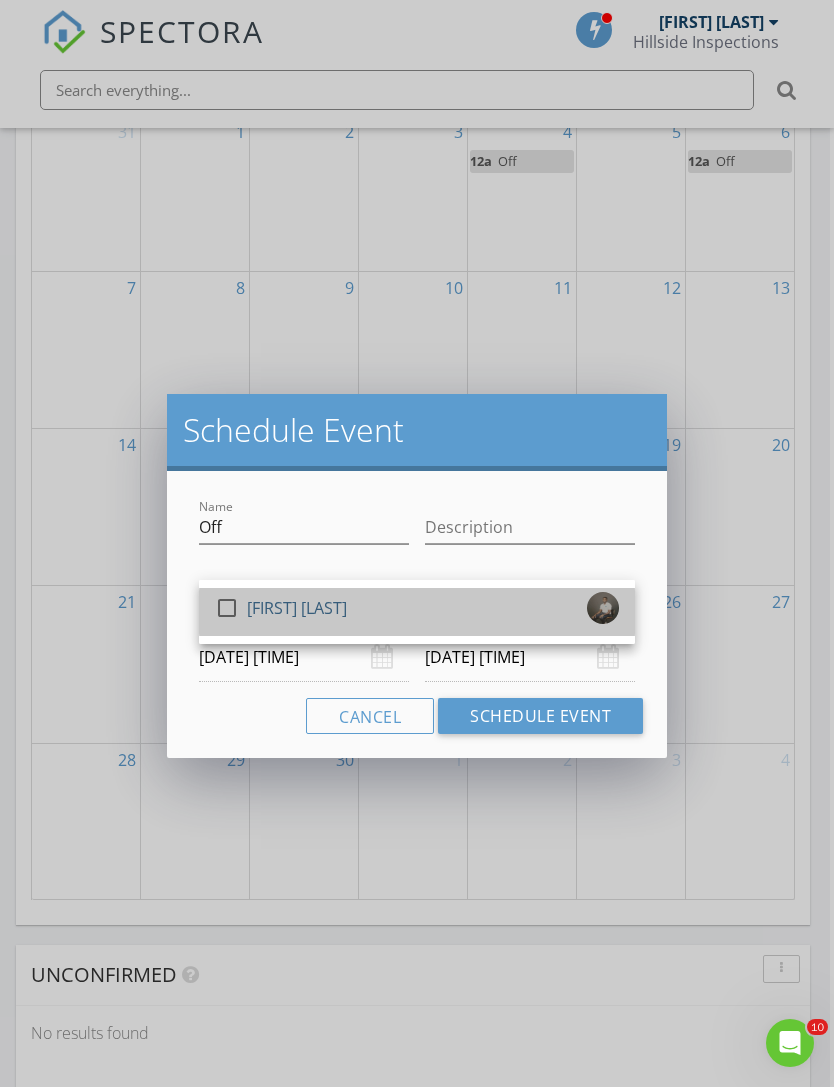 click on "check_box_outline_blank   Terrance Dunn" at bounding box center (417, 612) 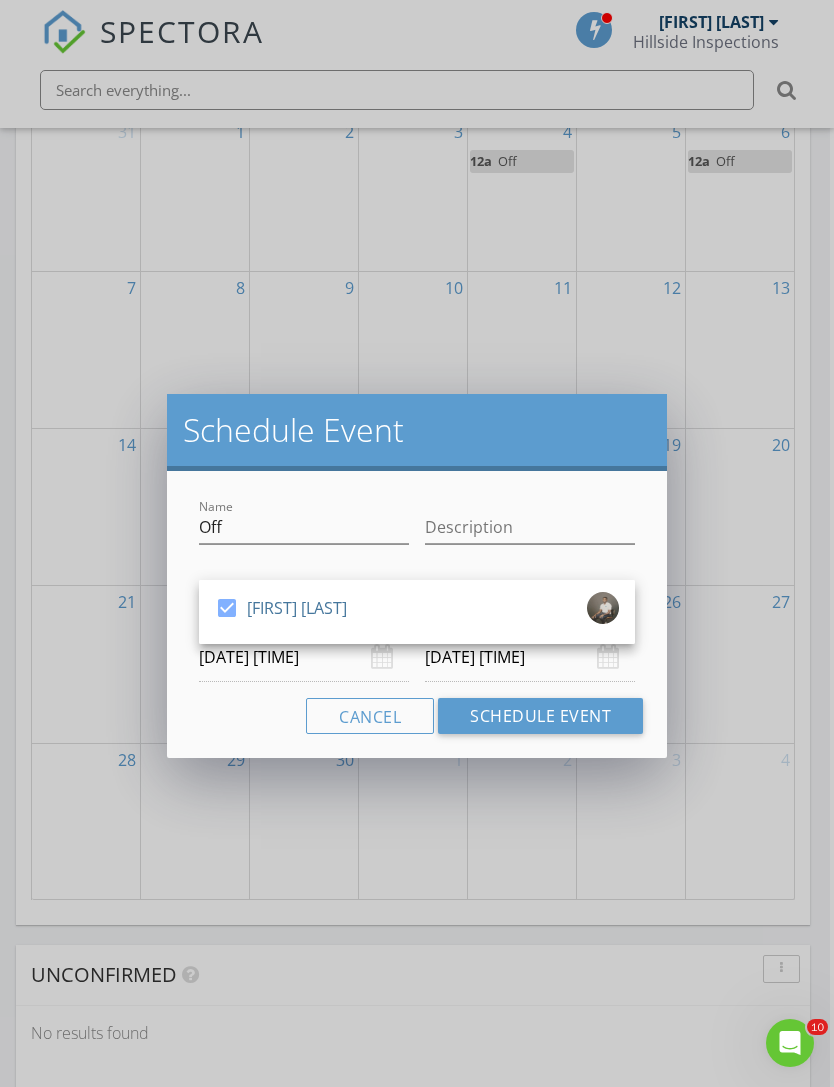 click on "Schedule Event" at bounding box center [540, 716] 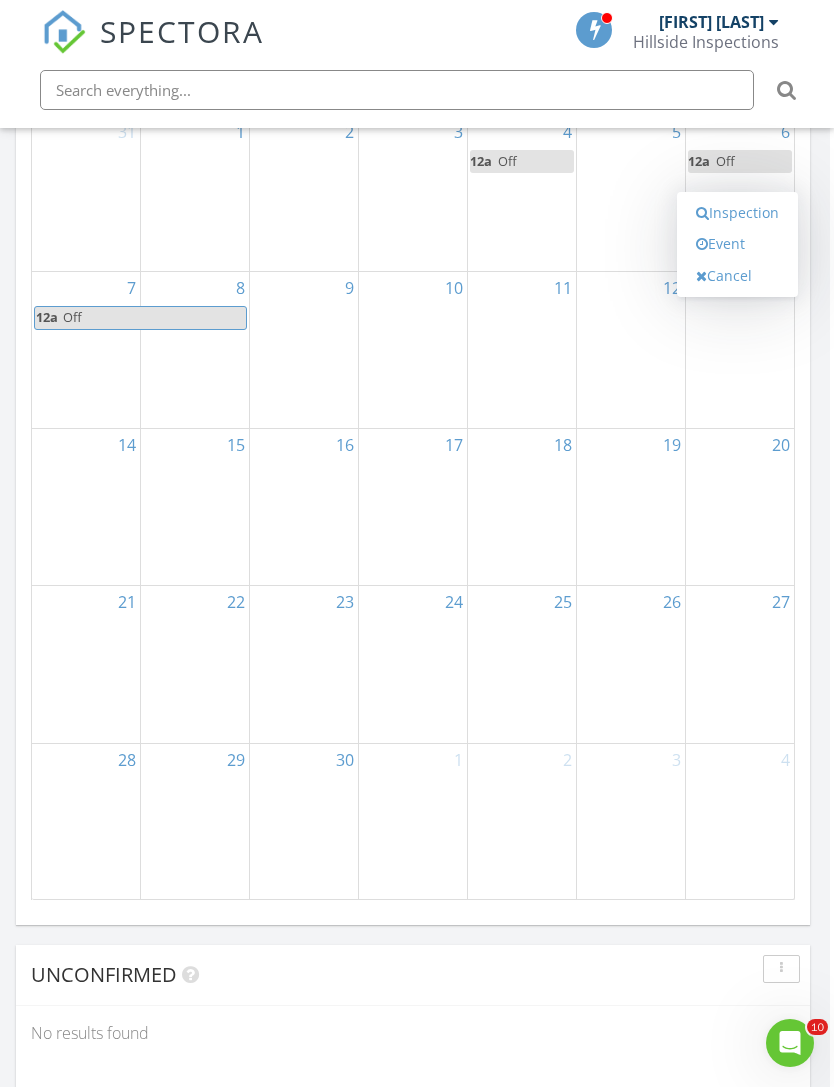 click on "Event" at bounding box center (737, 244) 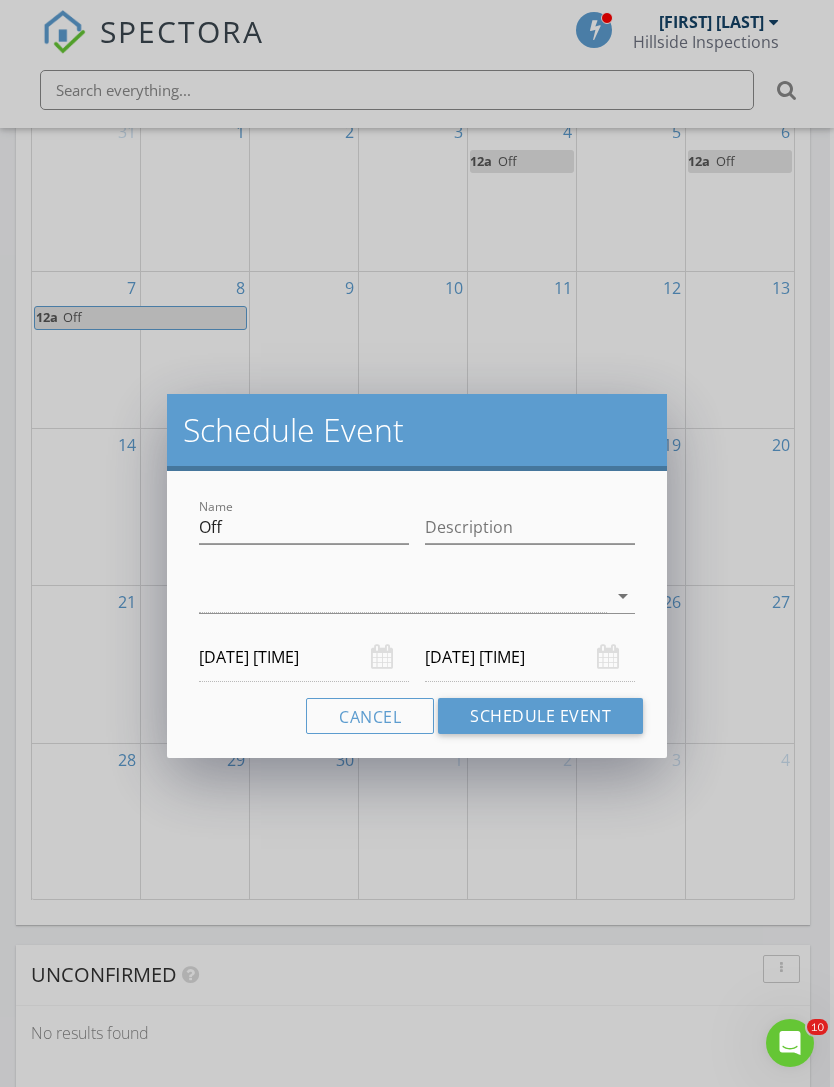 click at bounding box center [403, 596] 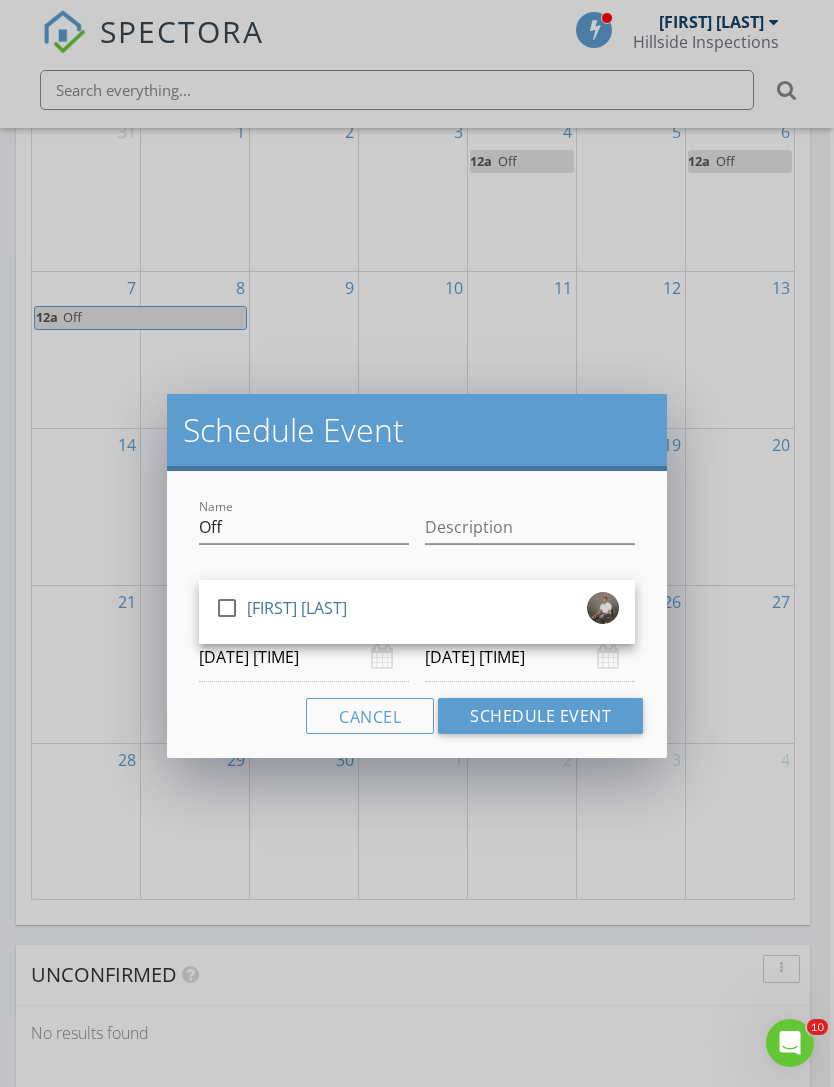 click on "check_box_outline_blank   Terrance Dunn" at bounding box center (417, 612) 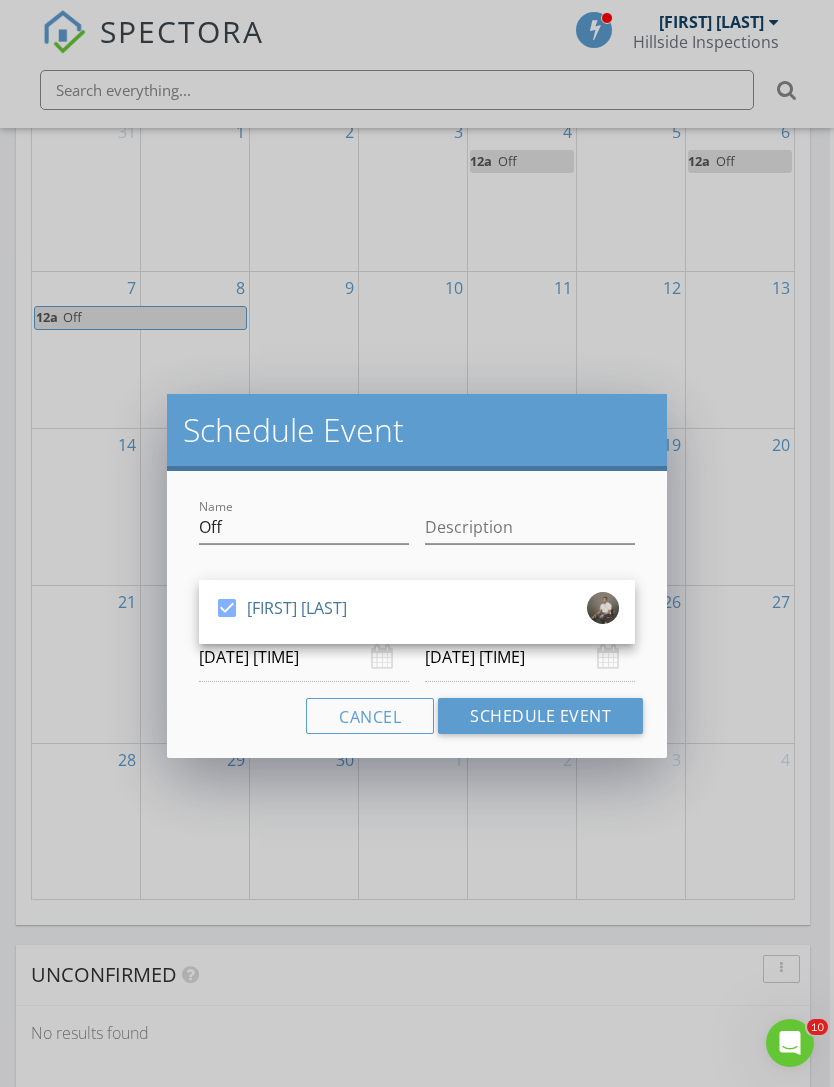 click on "Schedule Event" at bounding box center [540, 716] 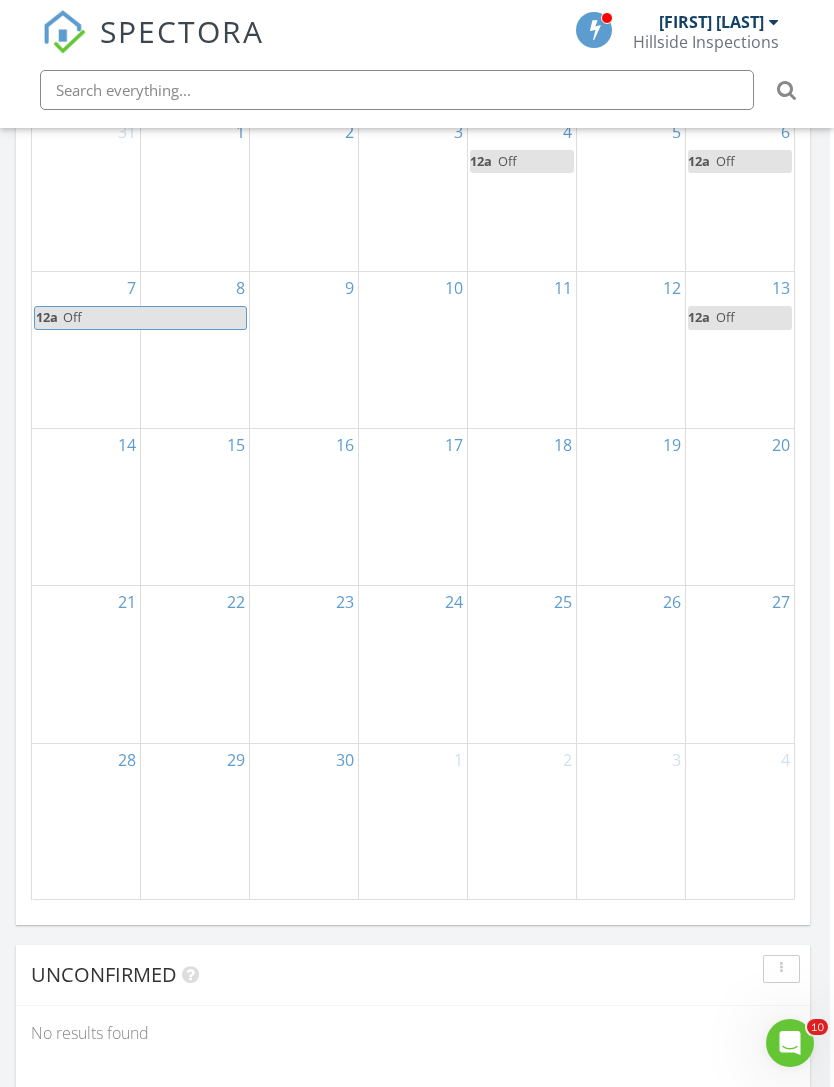click on "20" at bounding box center (740, 507) 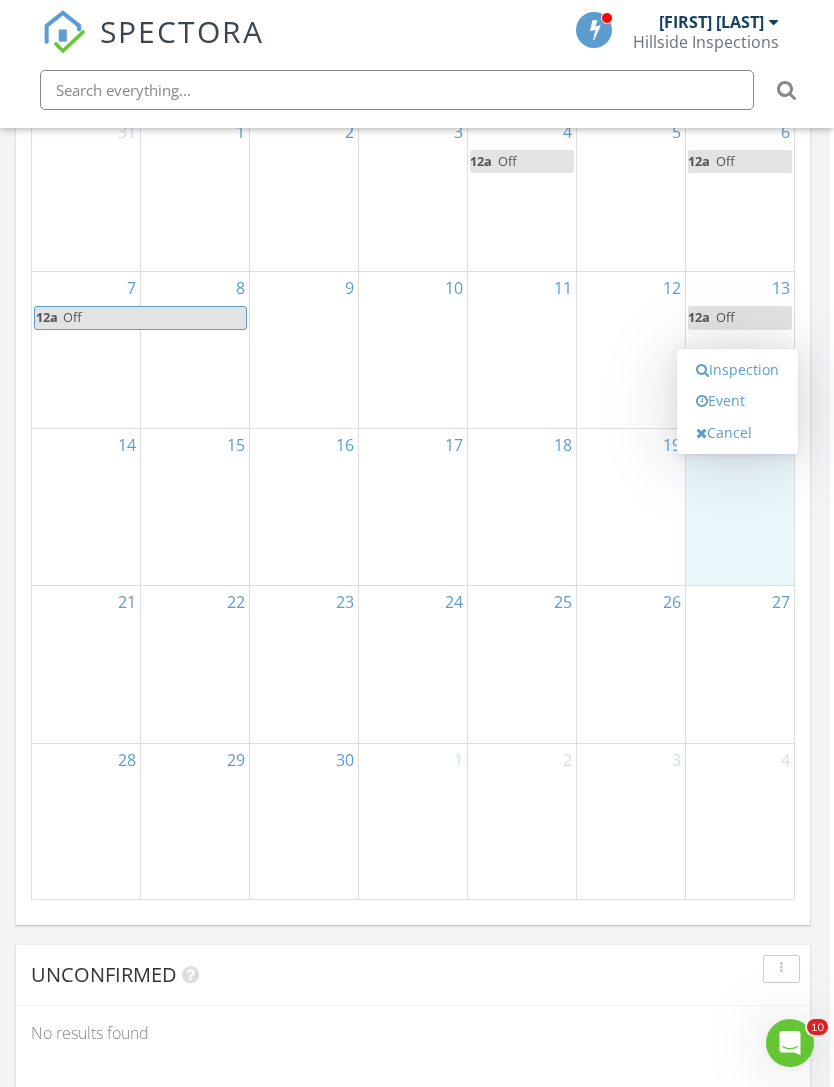 click on "Event" at bounding box center (737, 401) 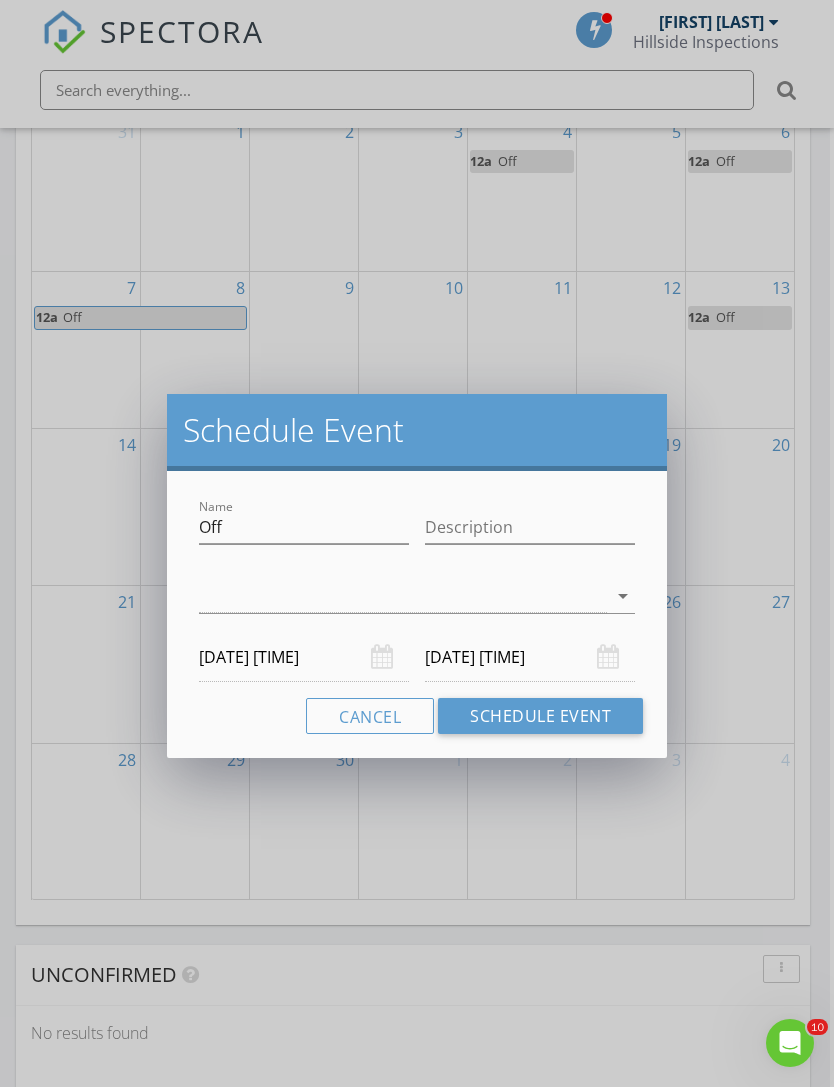click at bounding box center [403, 596] 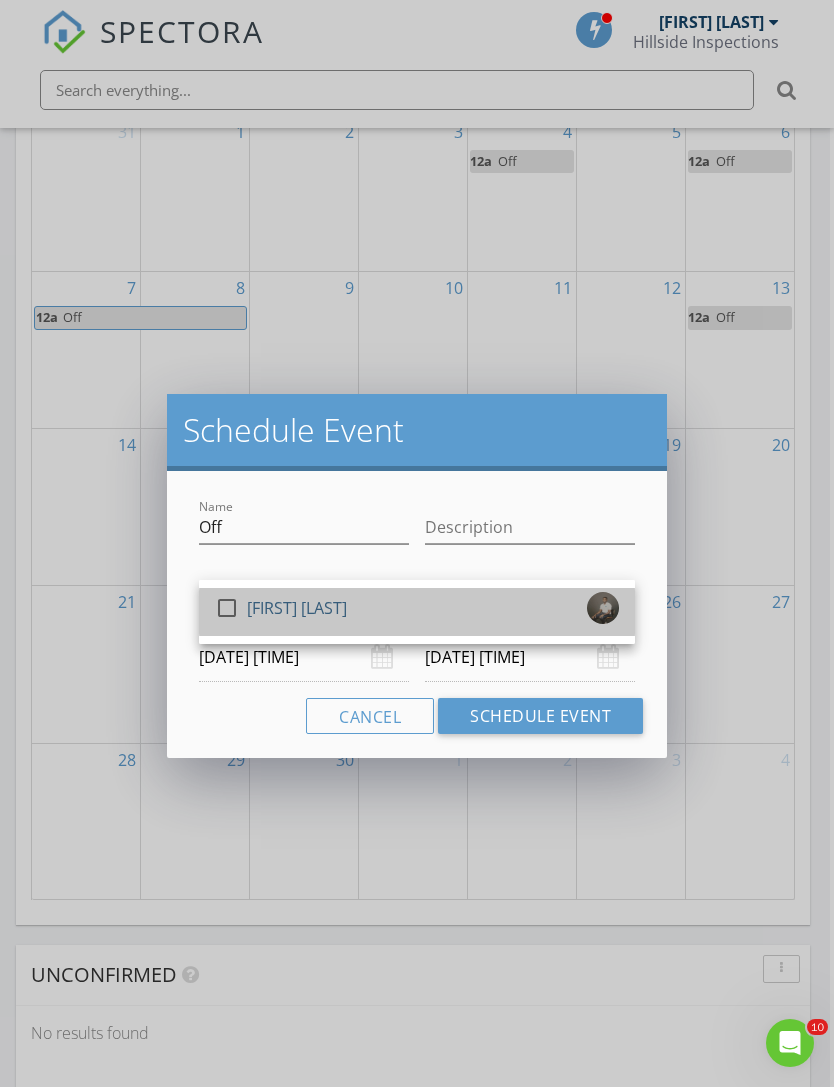 click on "check_box_outline_blank   Terrance Dunn" at bounding box center (417, 612) 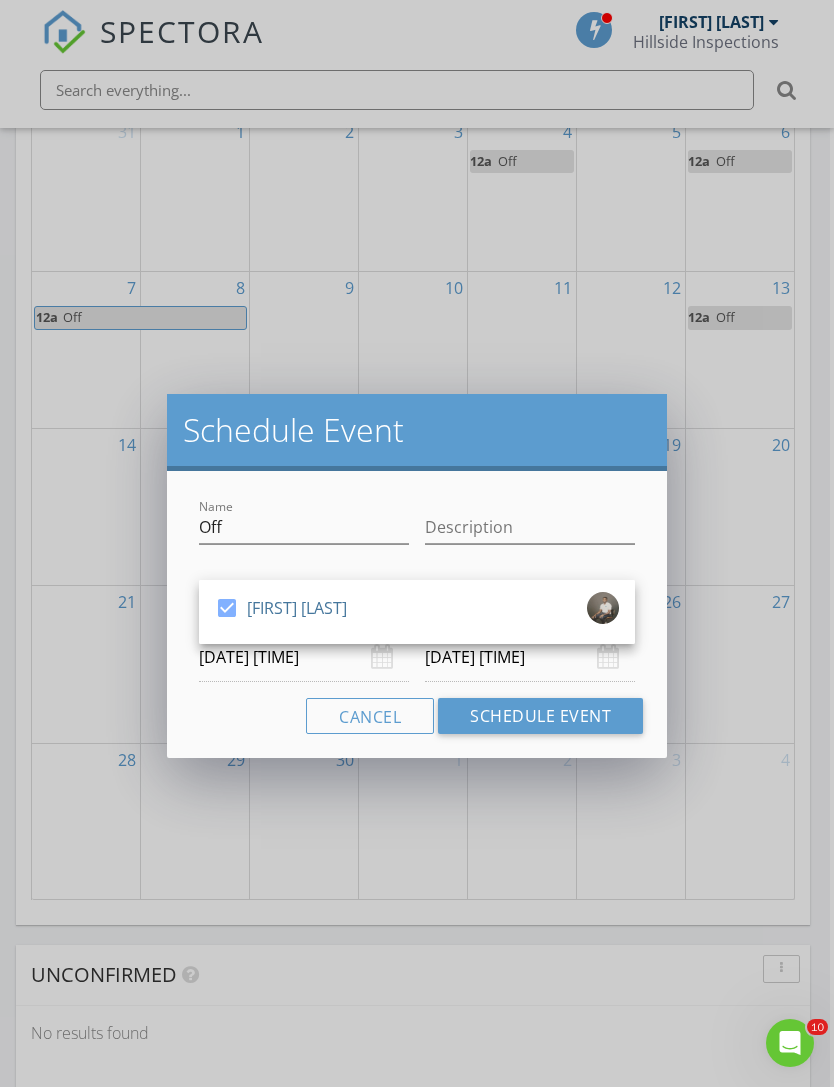 click on "Schedule Event" at bounding box center [540, 716] 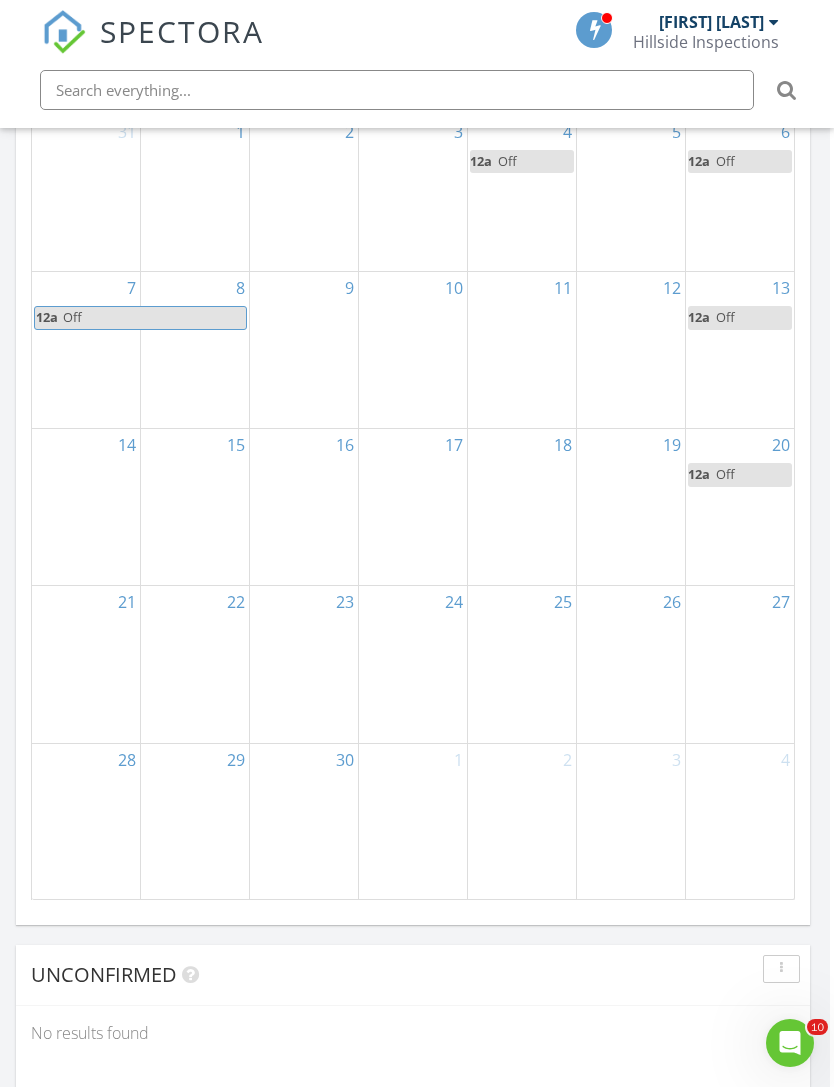 click on "15" at bounding box center [195, 507] 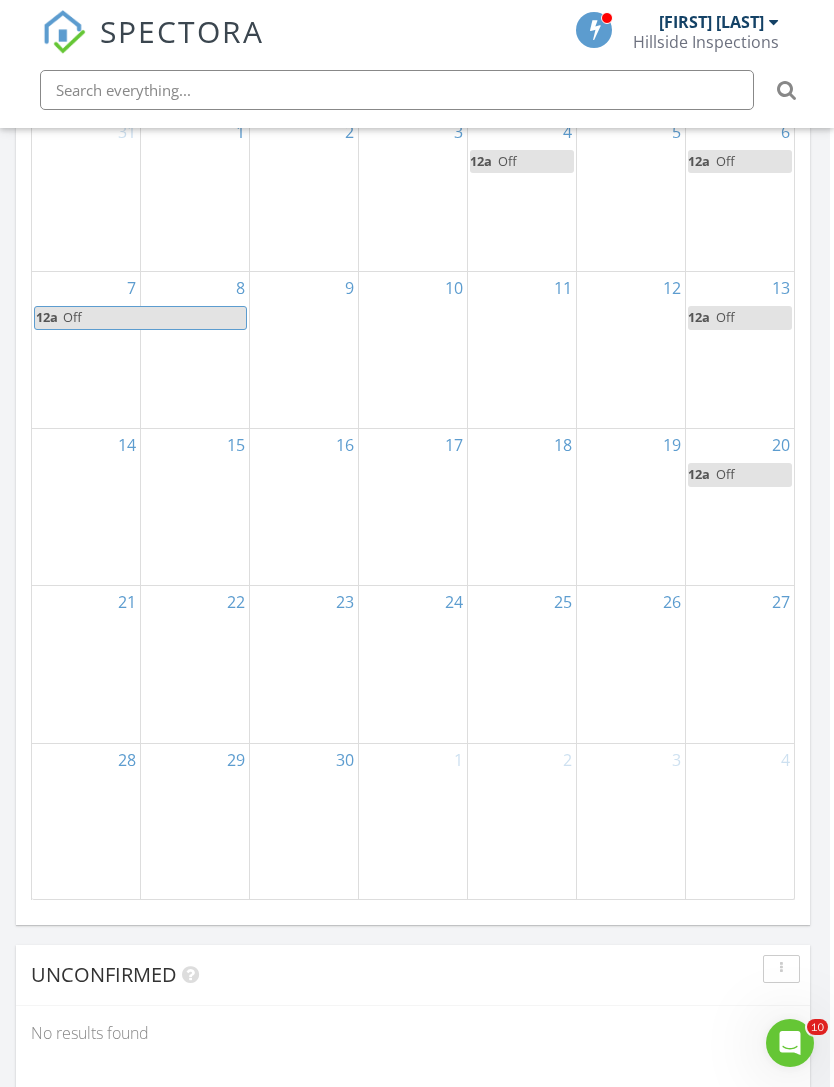 click on "15" at bounding box center (195, 507) 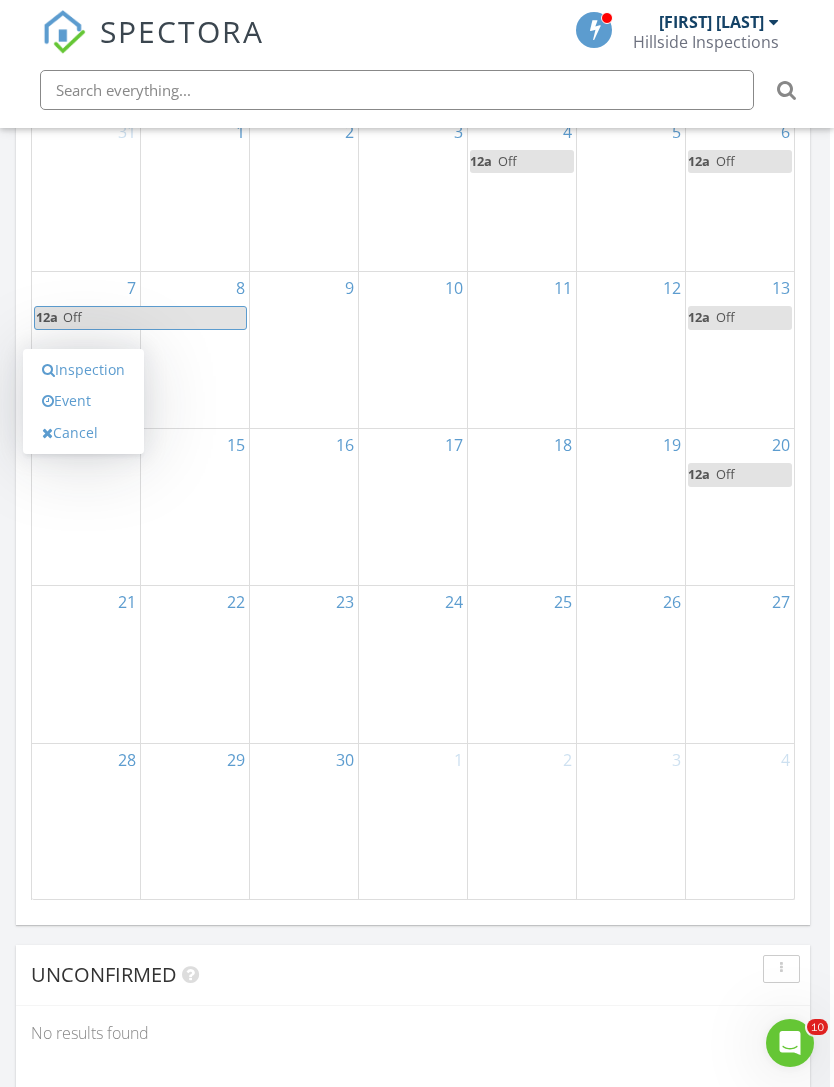click on "Event" at bounding box center [83, 401] 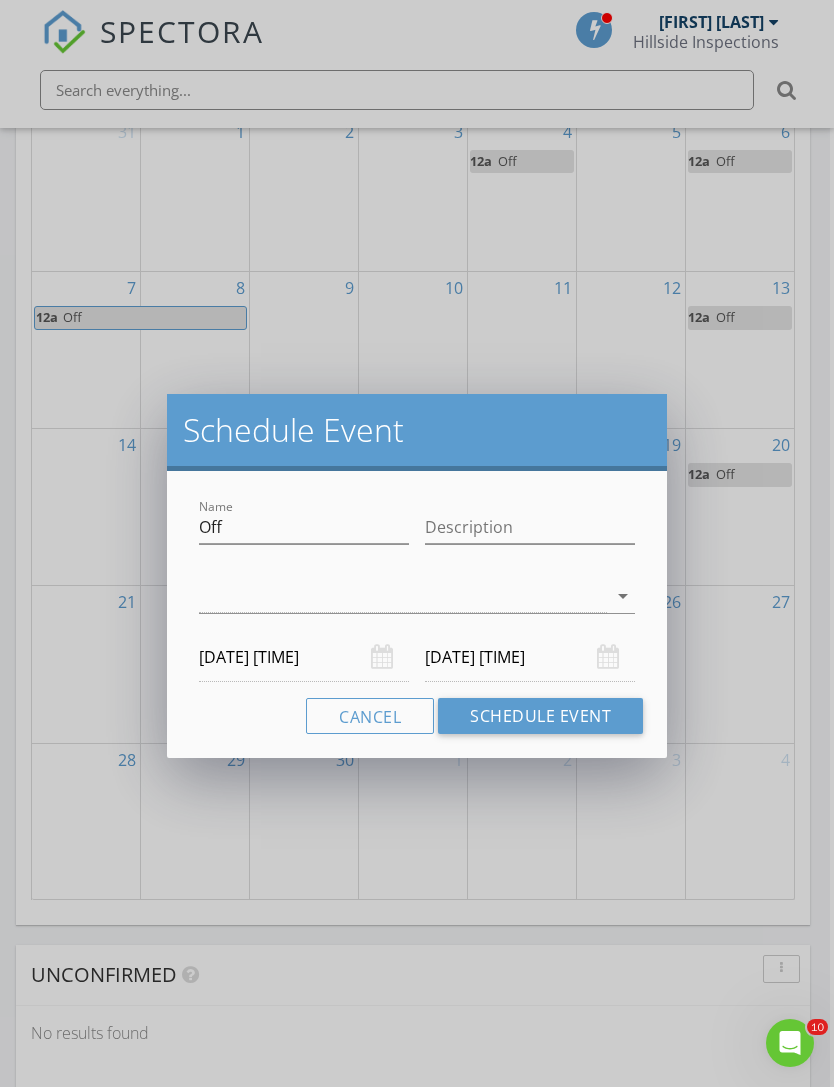 click on "09/15/2025 12:00 AM" at bounding box center [530, 657] 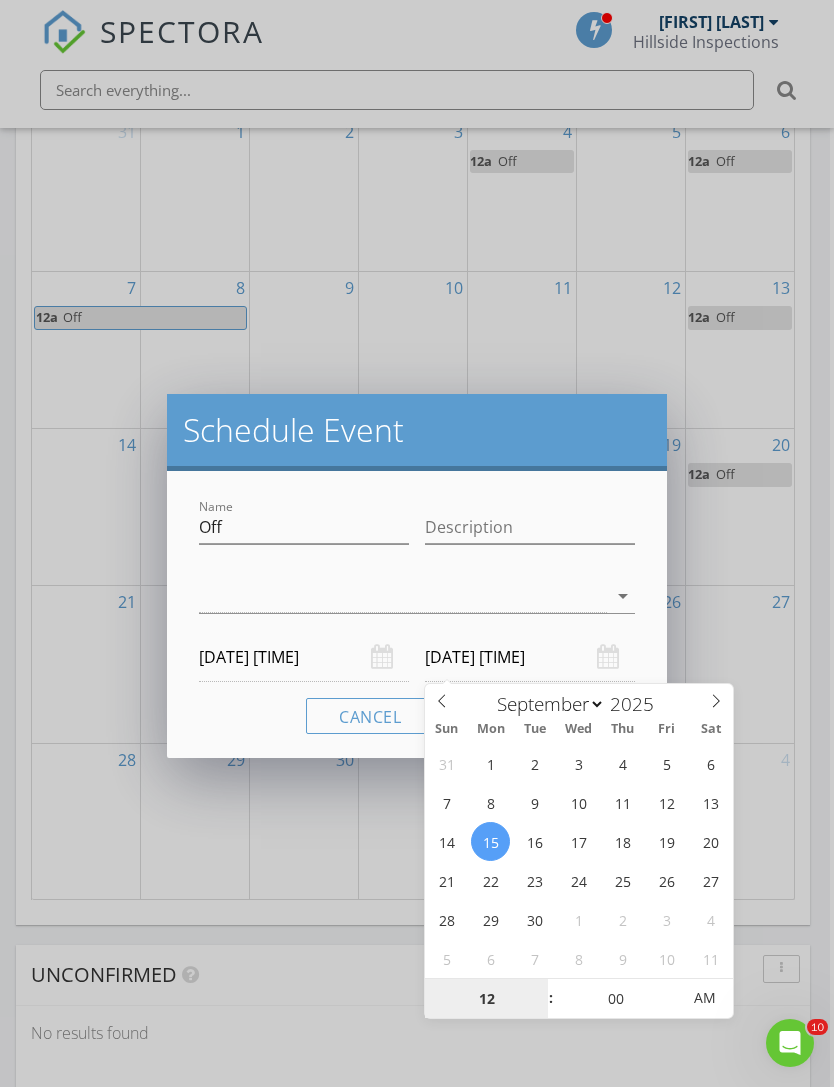 type on "09/16/2025 12:00 AM" 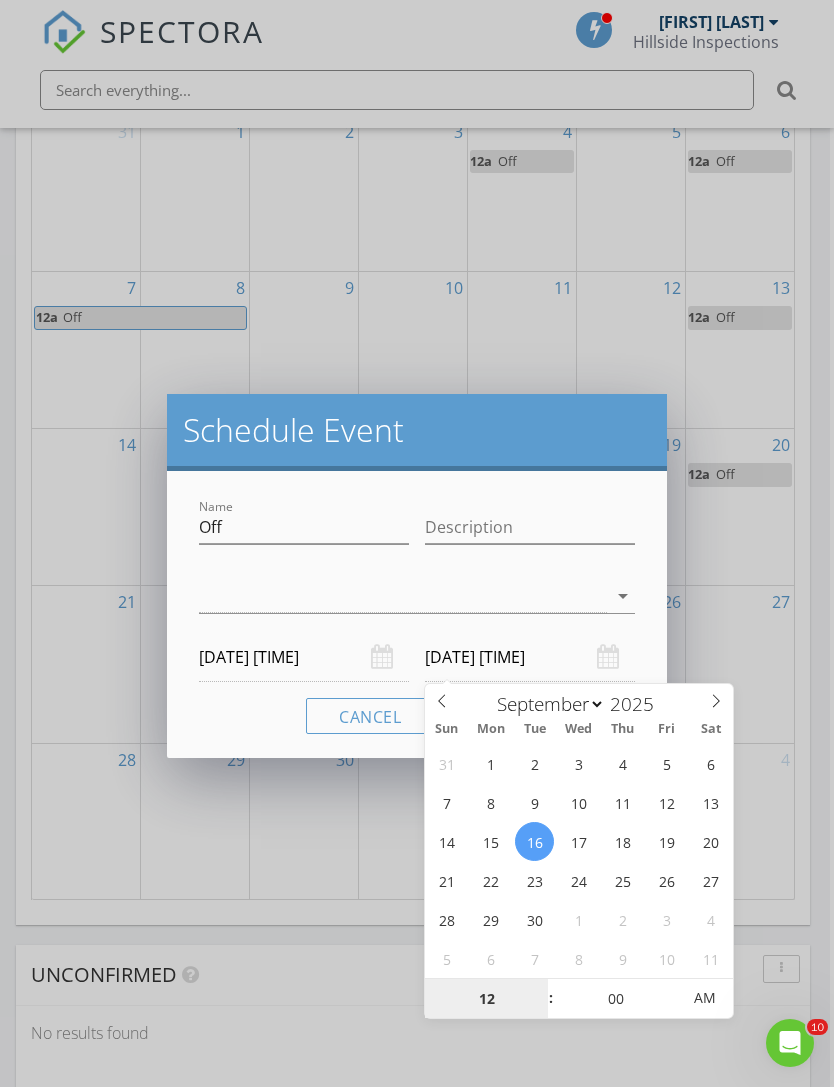 scroll, scrollTop: 2238, scrollLeft: 4, axis: both 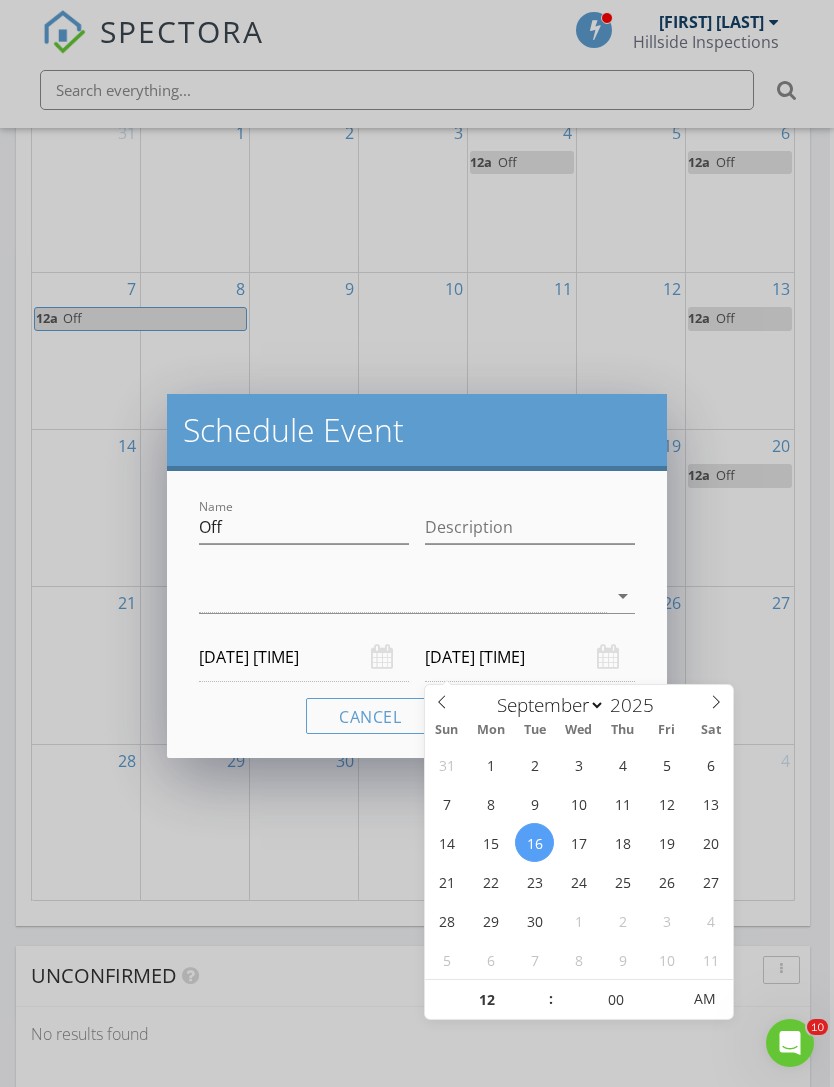 click on "arrow_drop_down" at bounding box center [623, 596] 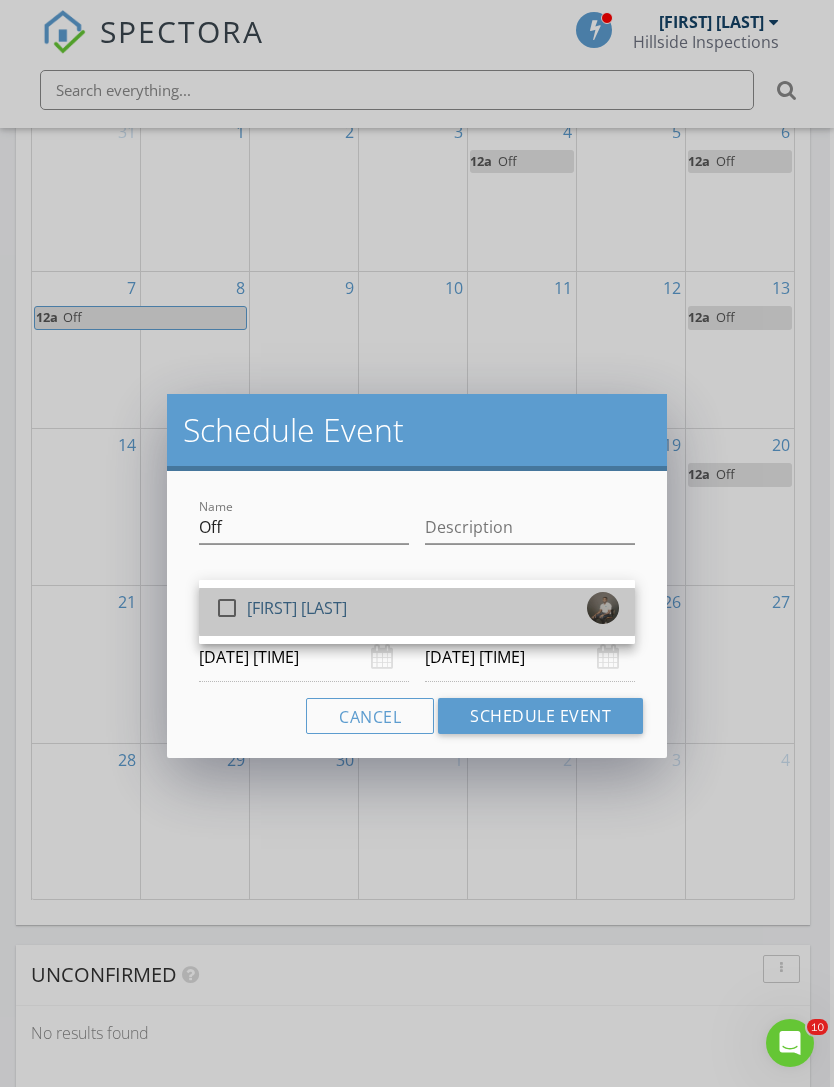 click on "check_box_outline_blank   Terrance Dunn" at bounding box center (417, 612) 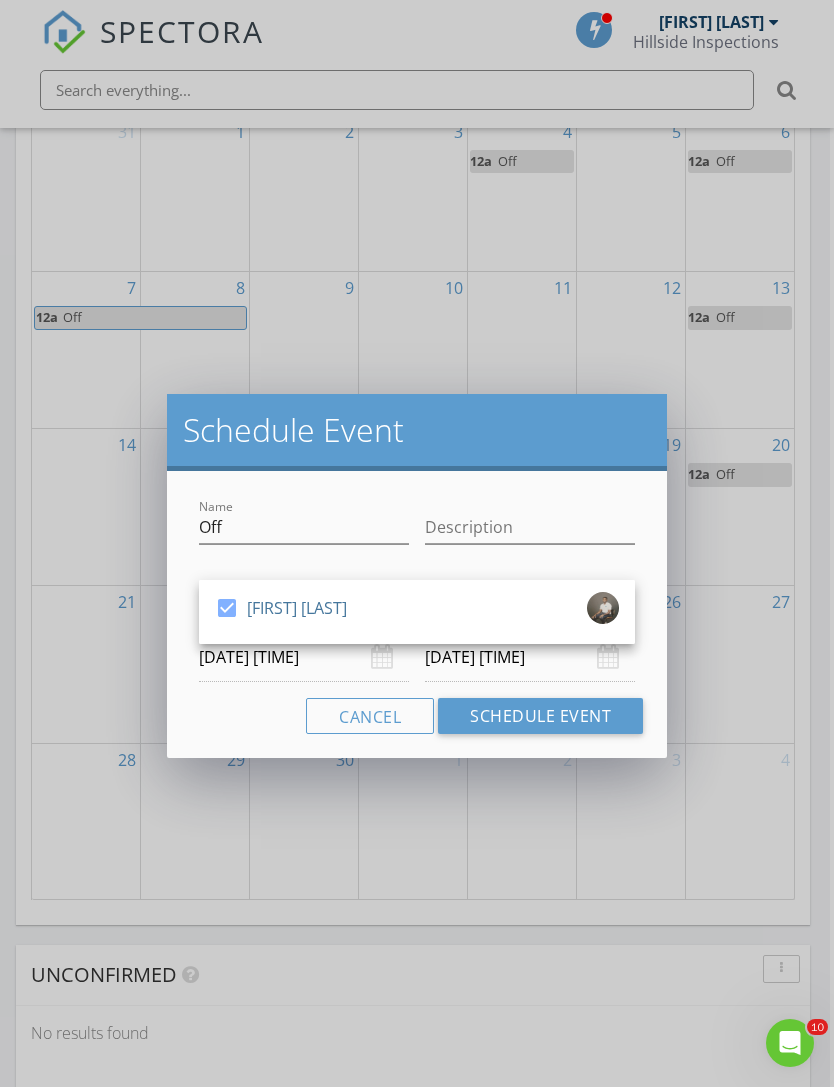 click on "Schedule Event" at bounding box center (540, 716) 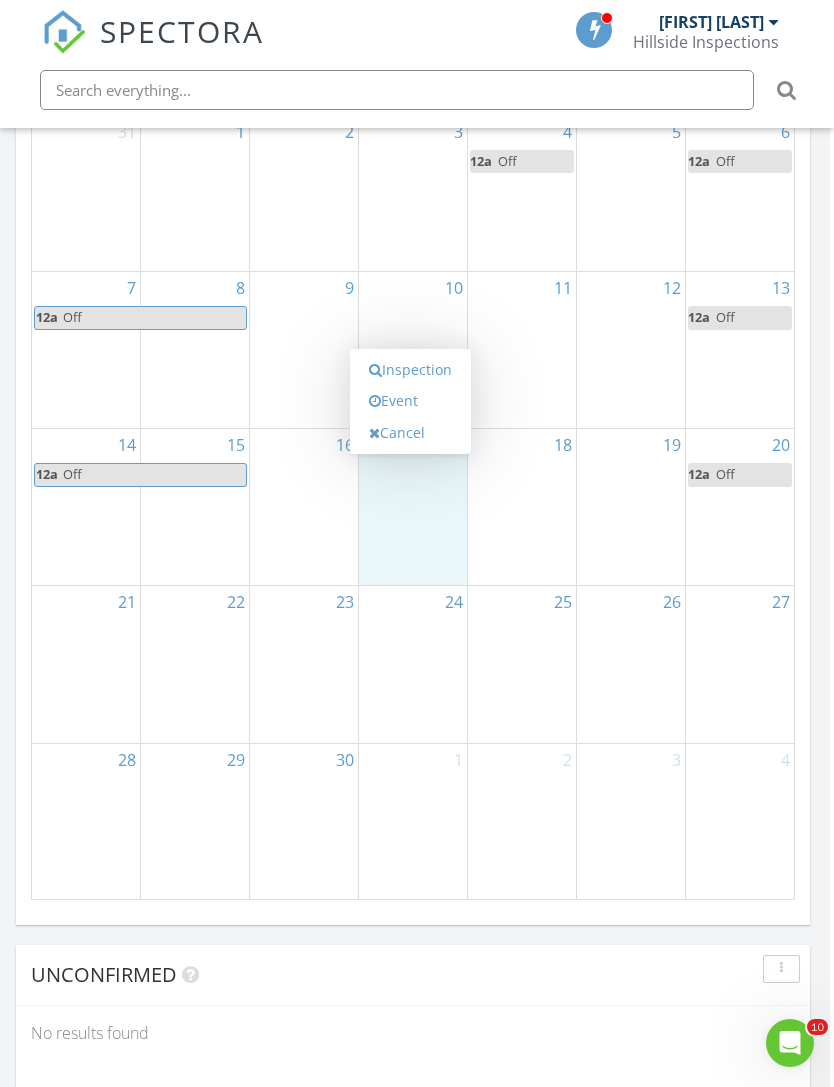 click on "Event" at bounding box center [410, 401] 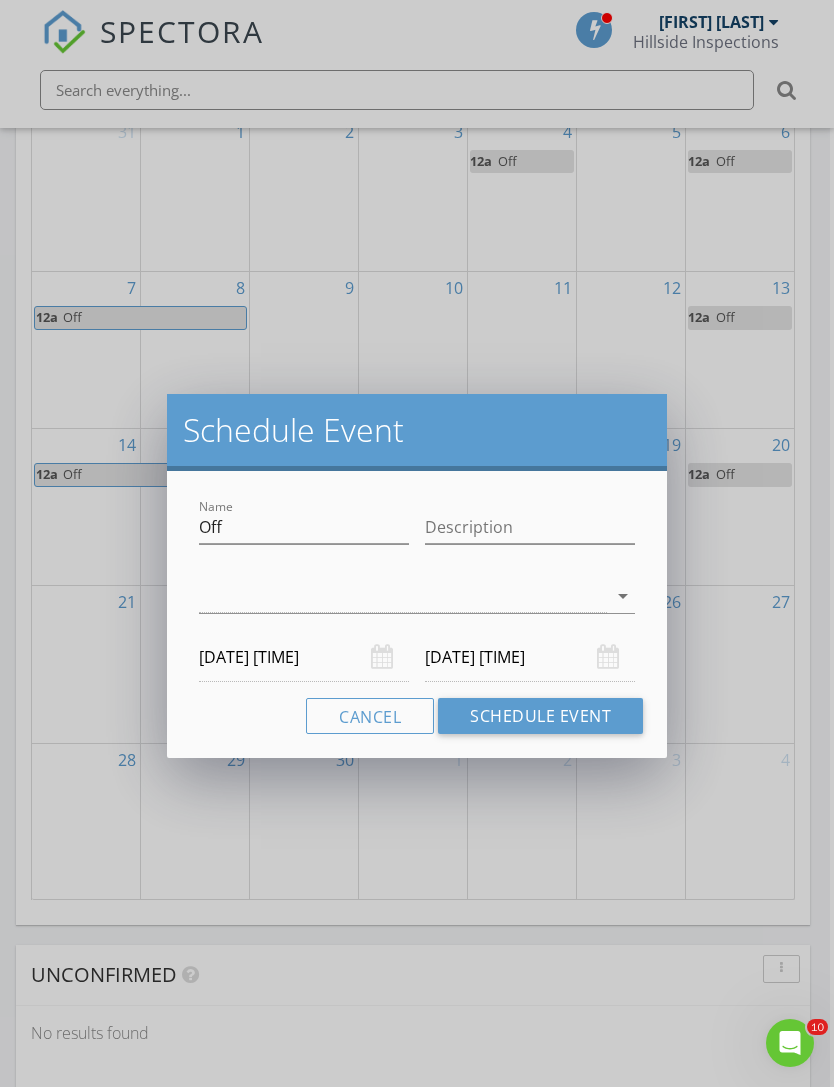 click at bounding box center [403, 596] 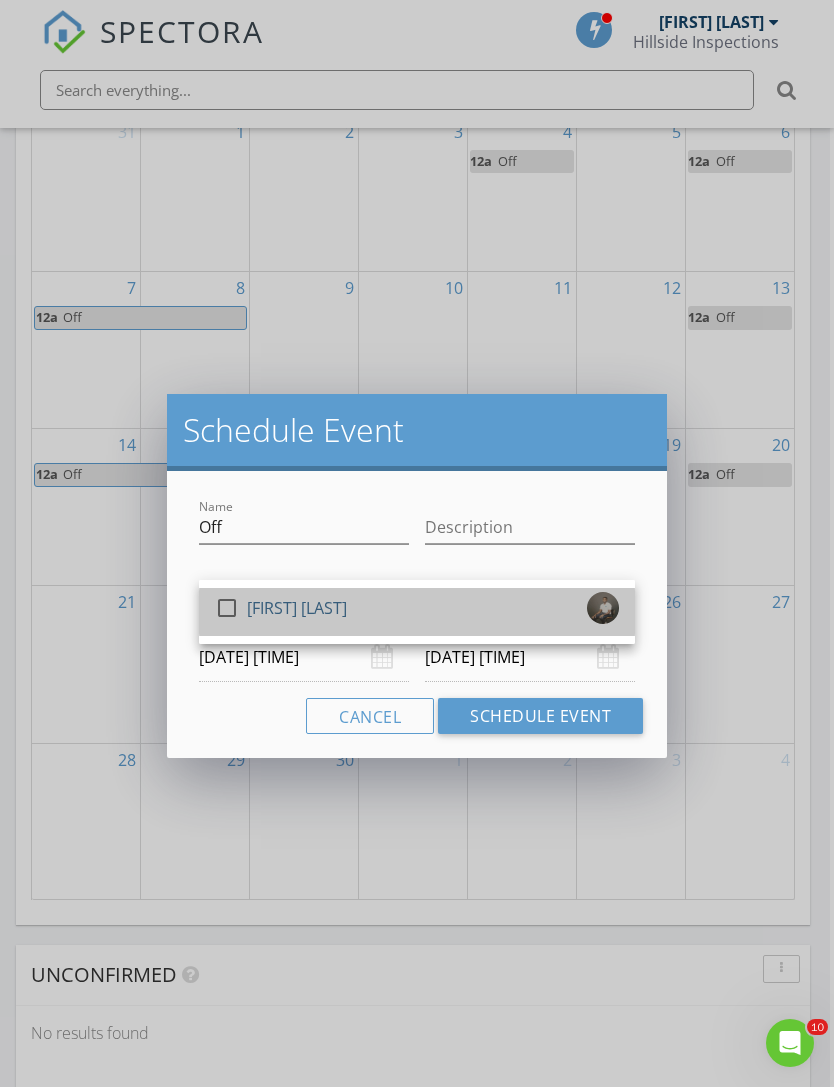 click on "check_box_outline_blank   Terrance Dunn" at bounding box center (417, 612) 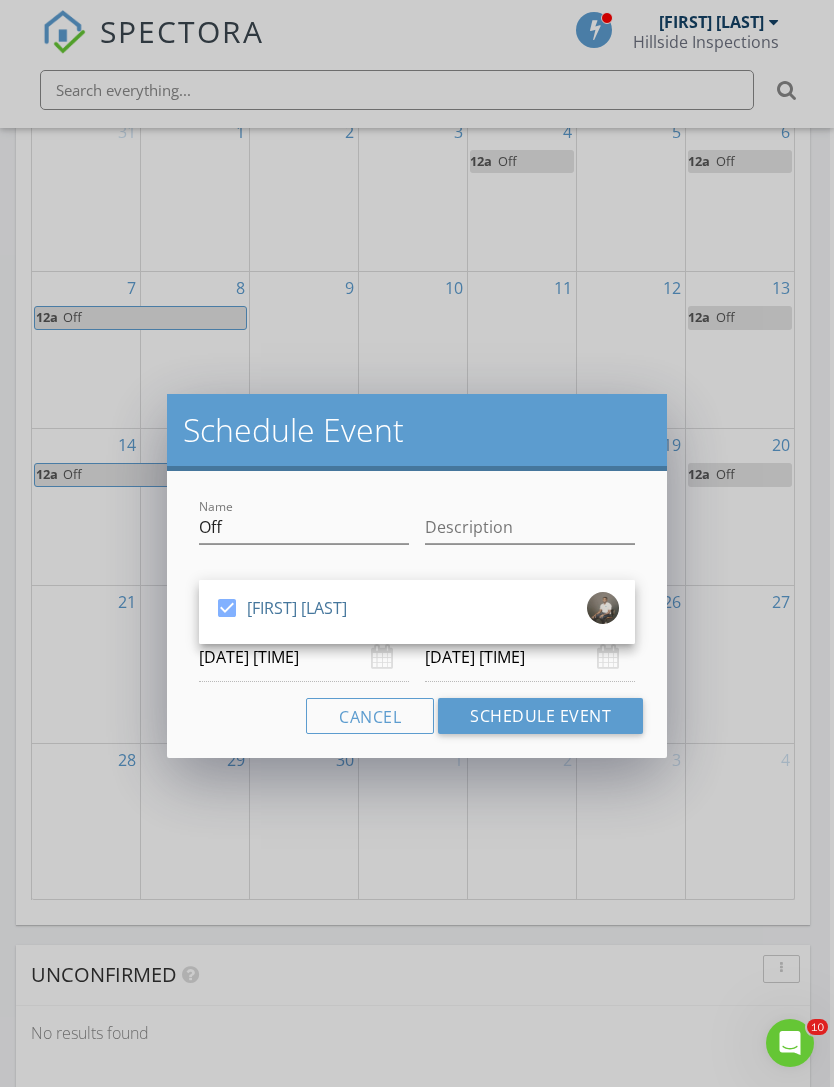 click on "Schedule Event" at bounding box center (540, 716) 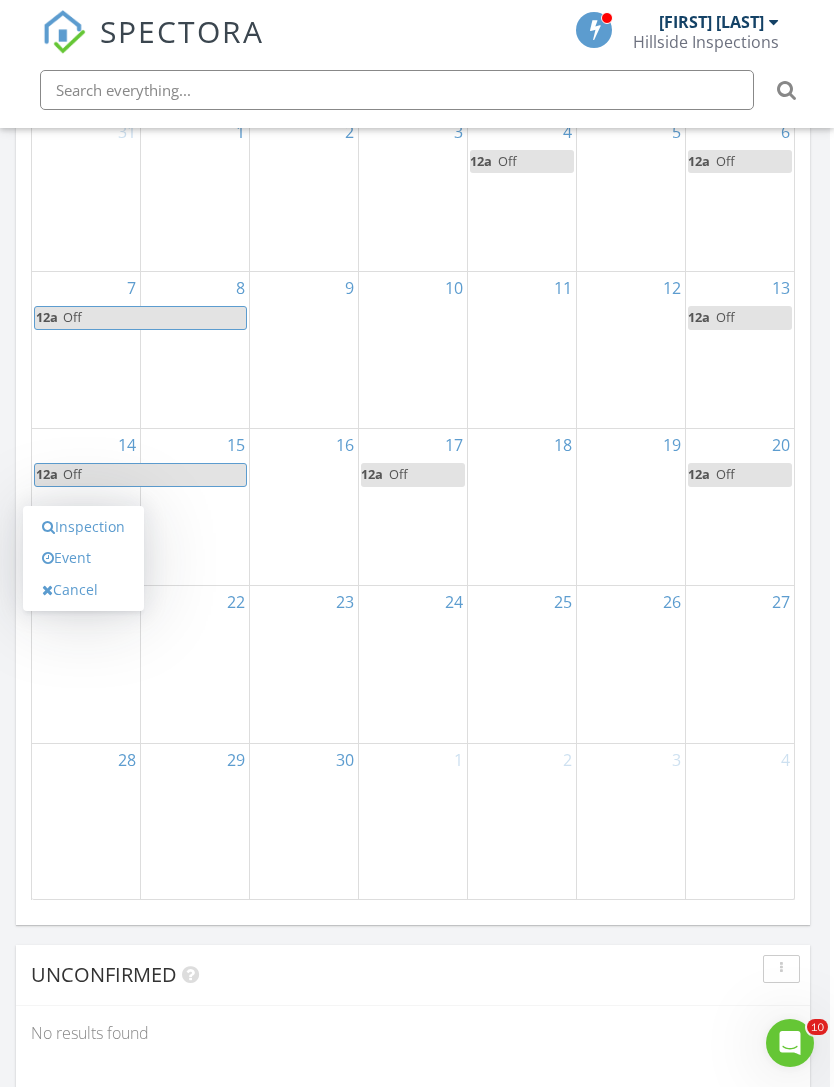 click on "Event" at bounding box center (83, 558) 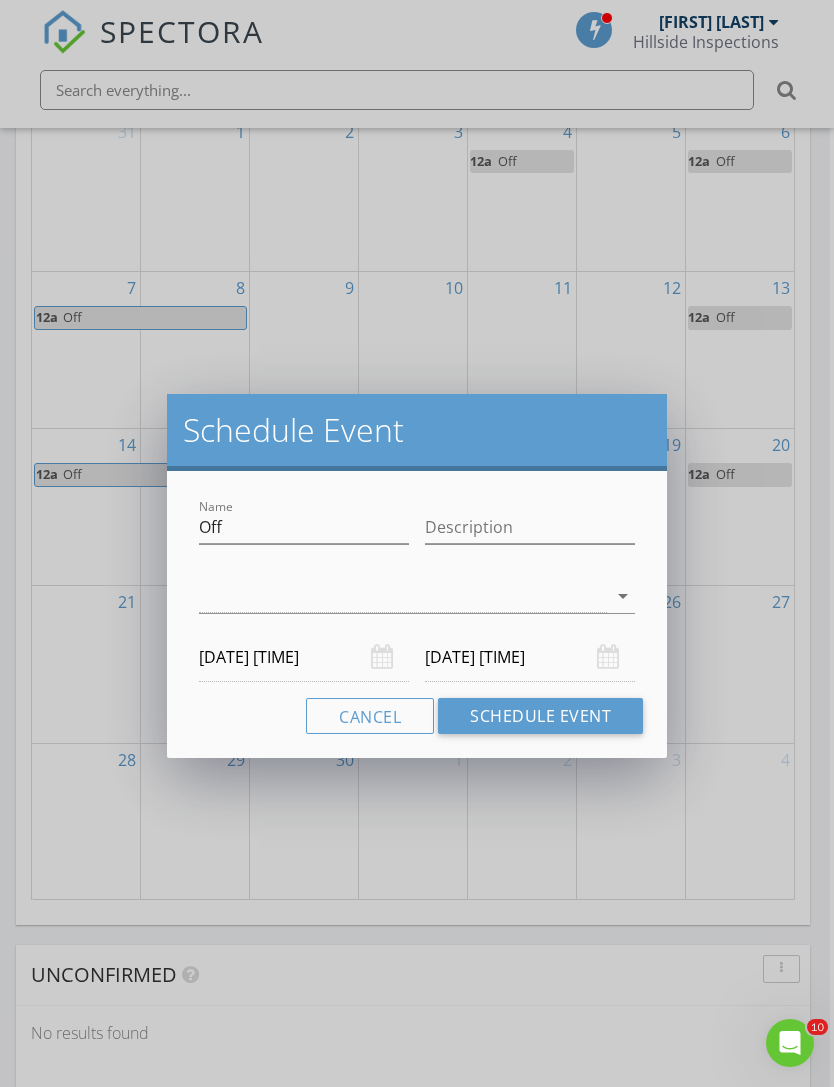 click on "09/22/2025 12:00 AM" at bounding box center (530, 657) 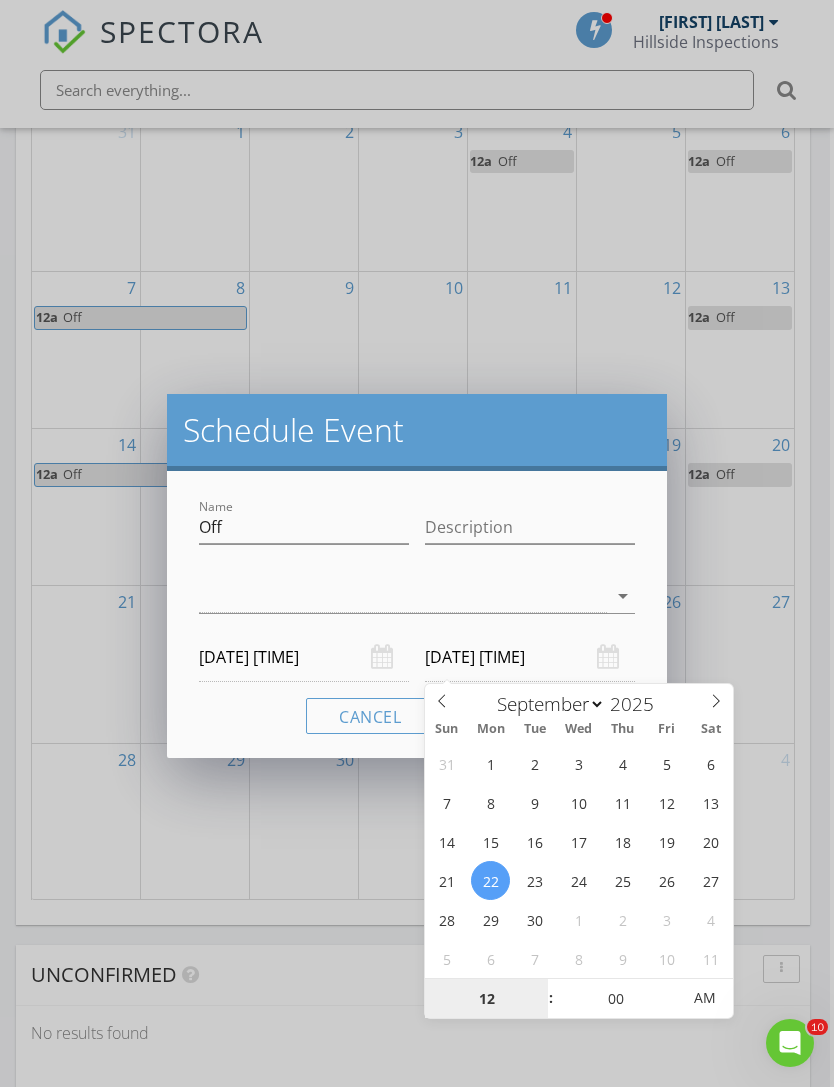 type on "09/23/2025 12:00 AM" 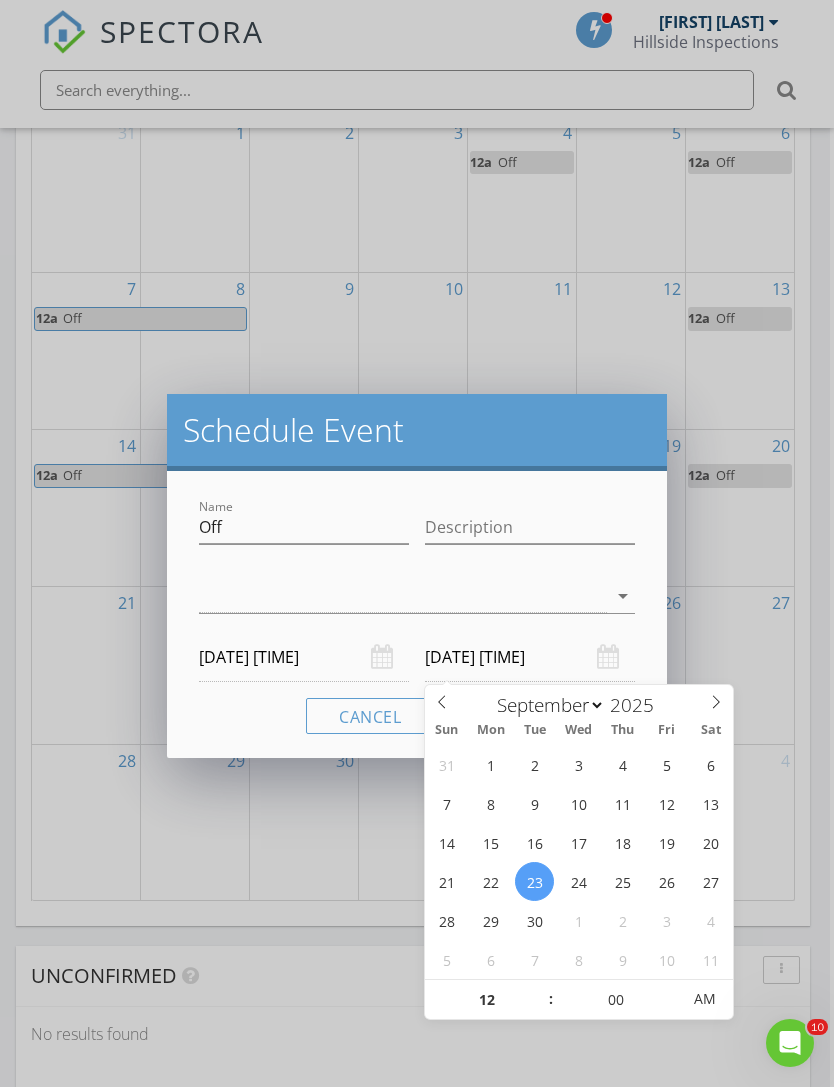 click on "arrow_drop_down" at bounding box center (417, 596) 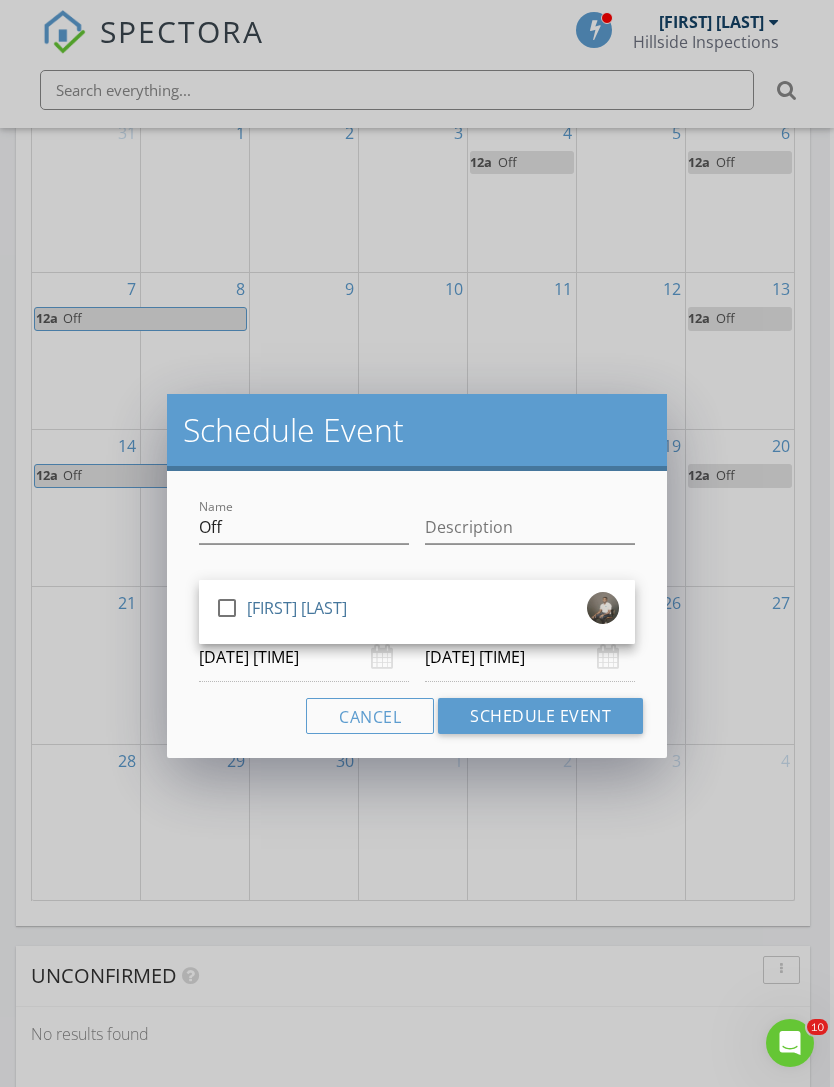 scroll, scrollTop: 2239, scrollLeft: 4, axis: both 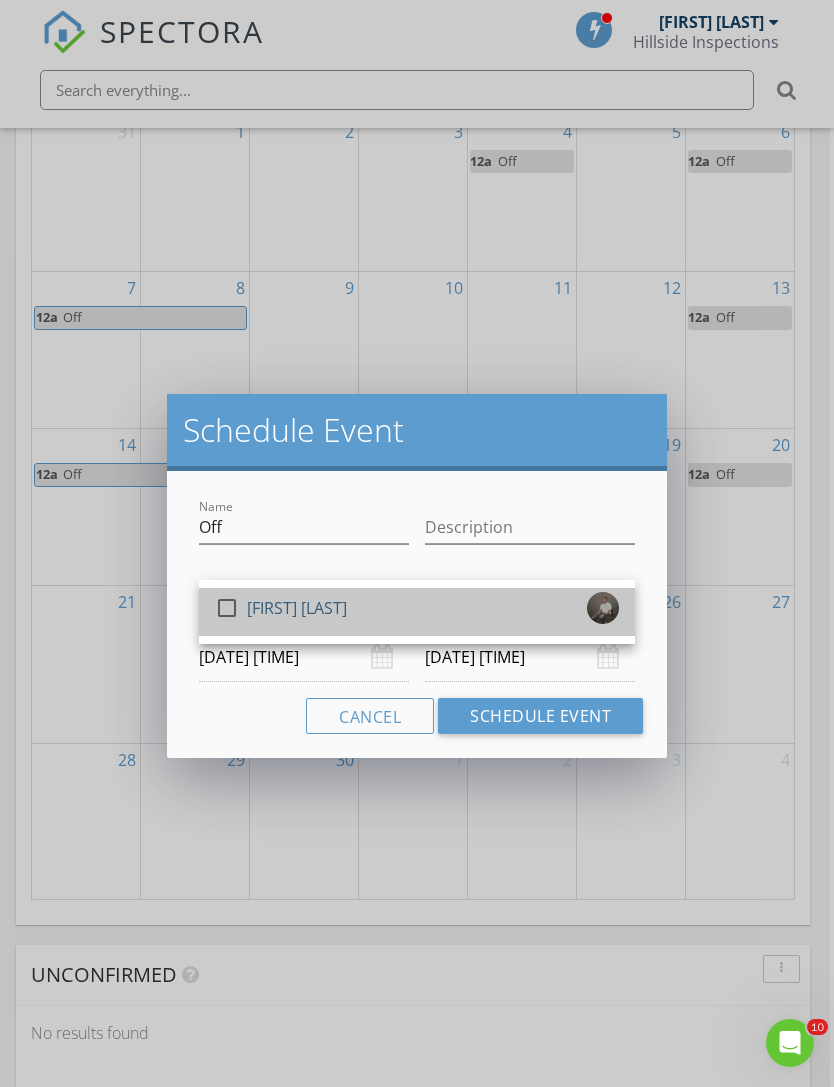 click on "check_box_outline_blank   Terrance Dunn" at bounding box center [417, 612] 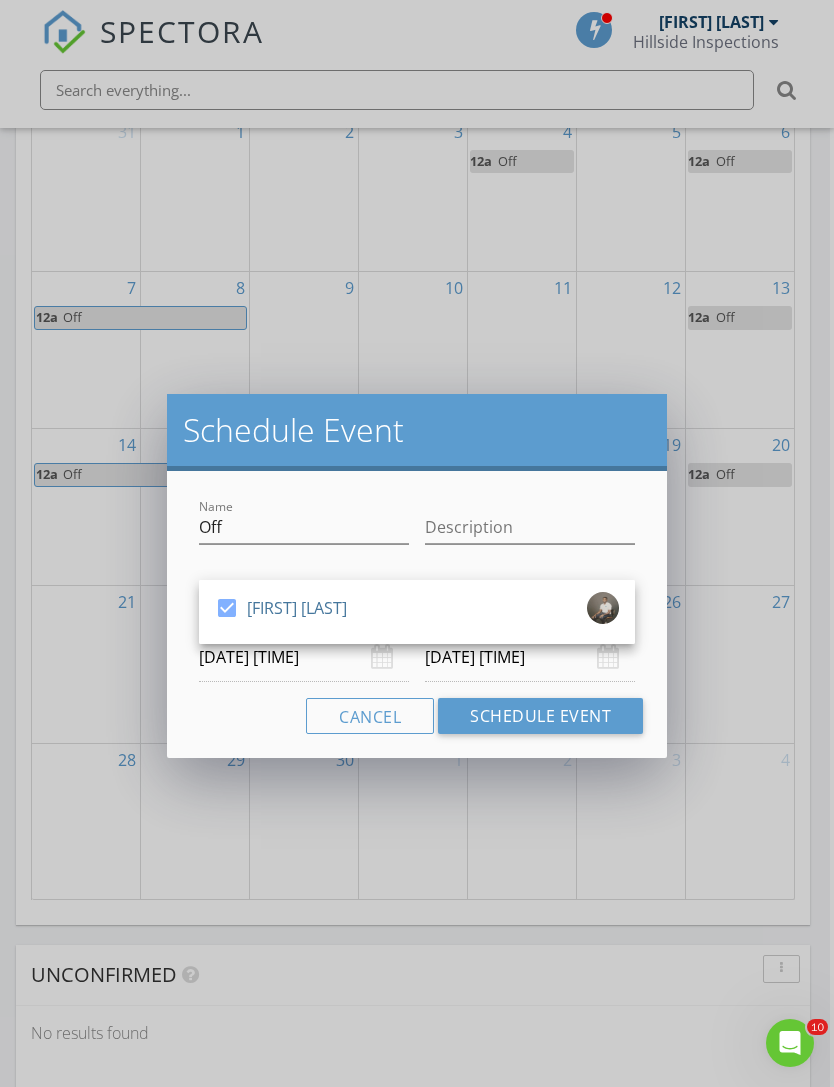 click on "Schedule Event" at bounding box center [540, 716] 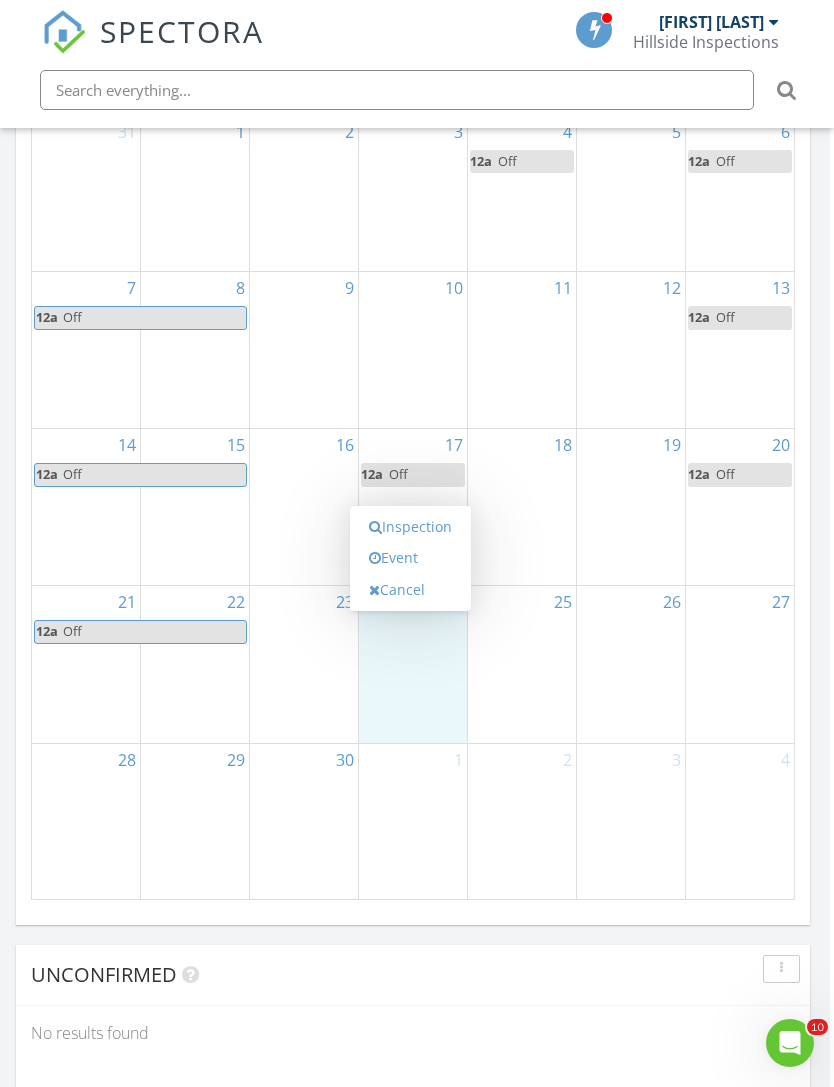 click on "Event" at bounding box center (410, 558) 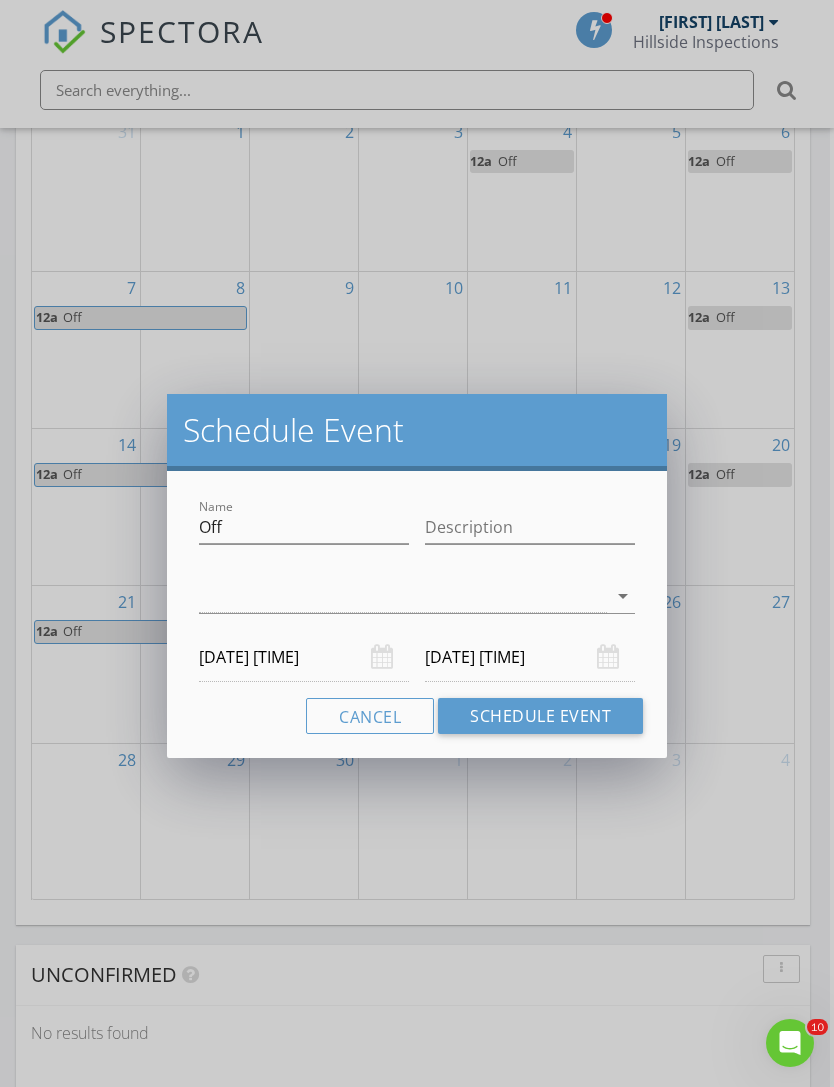 click at bounding box center [403, 596] 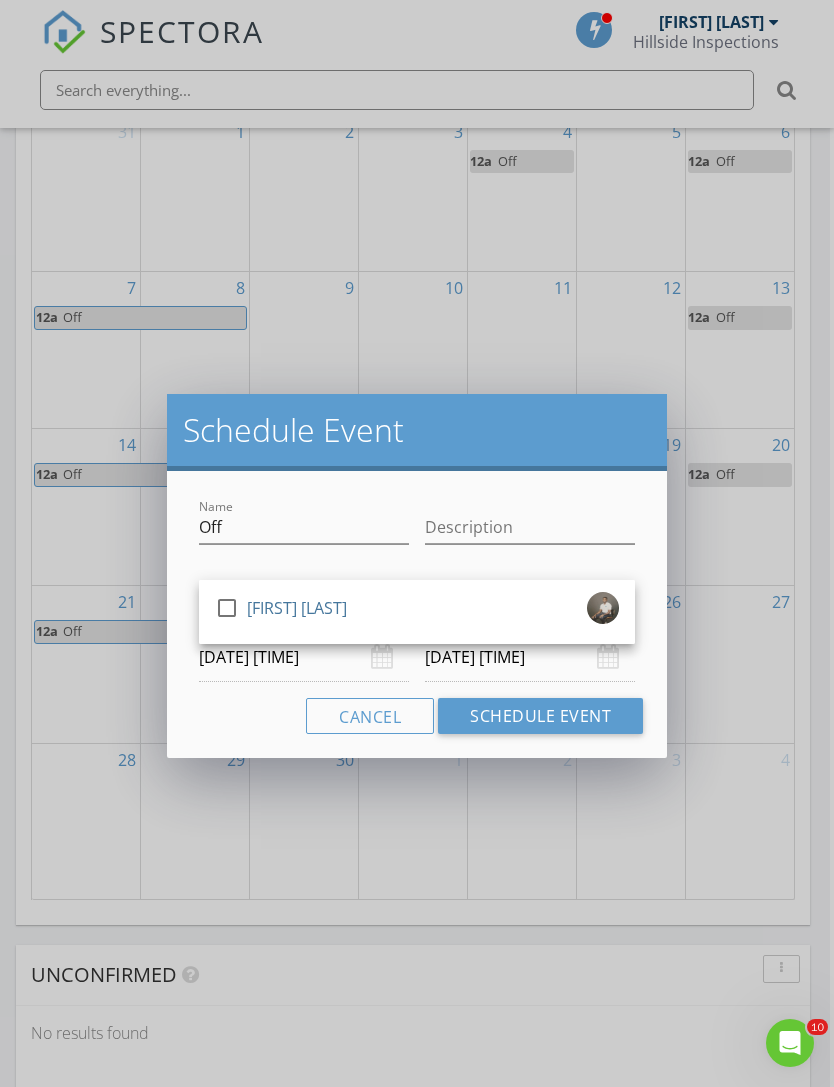 click on "check_box_outline_blank   Terrance Dunn" at bounding box center [417, 612] 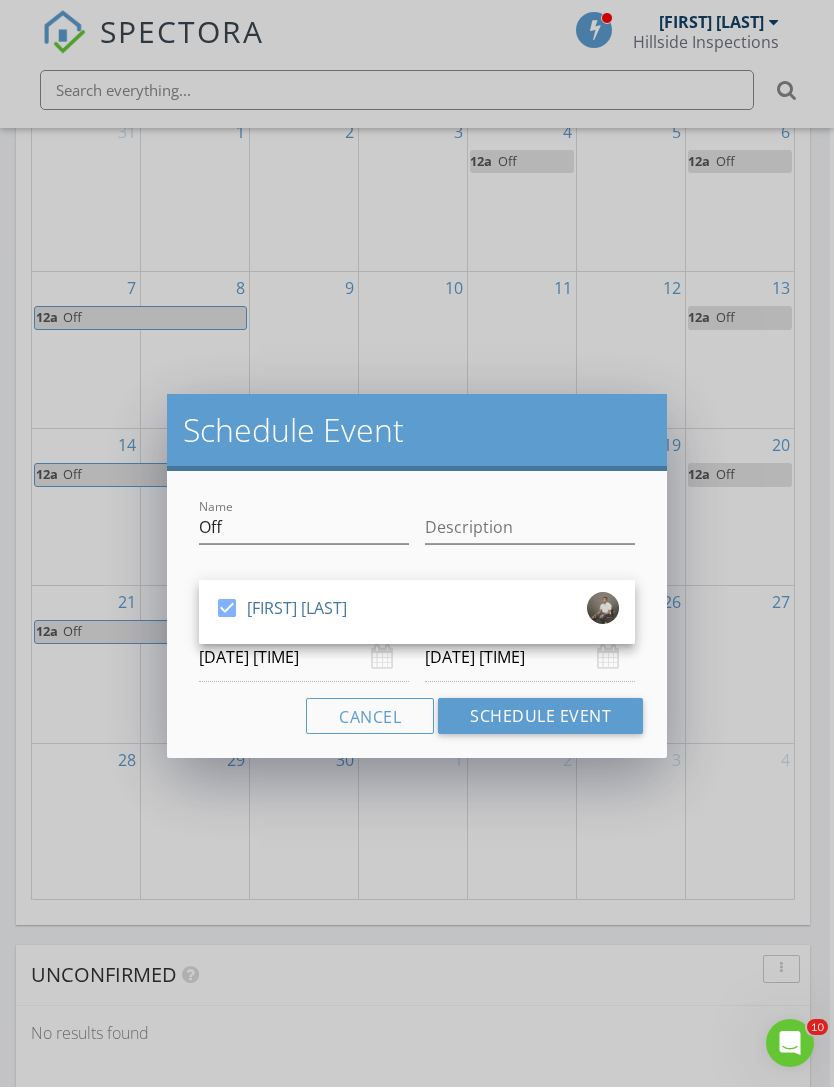 click on "Schedule Event" at bounding box center (540, 716) 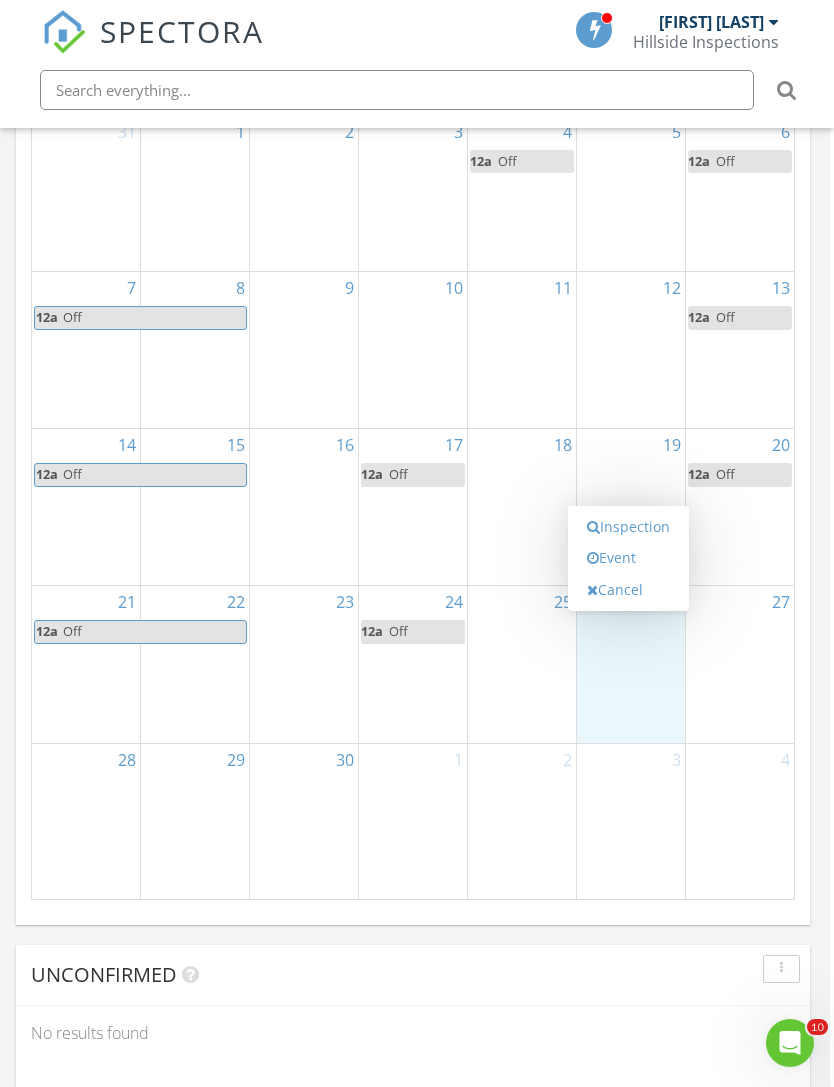 click on "Event" at bounding box center (628, 558) 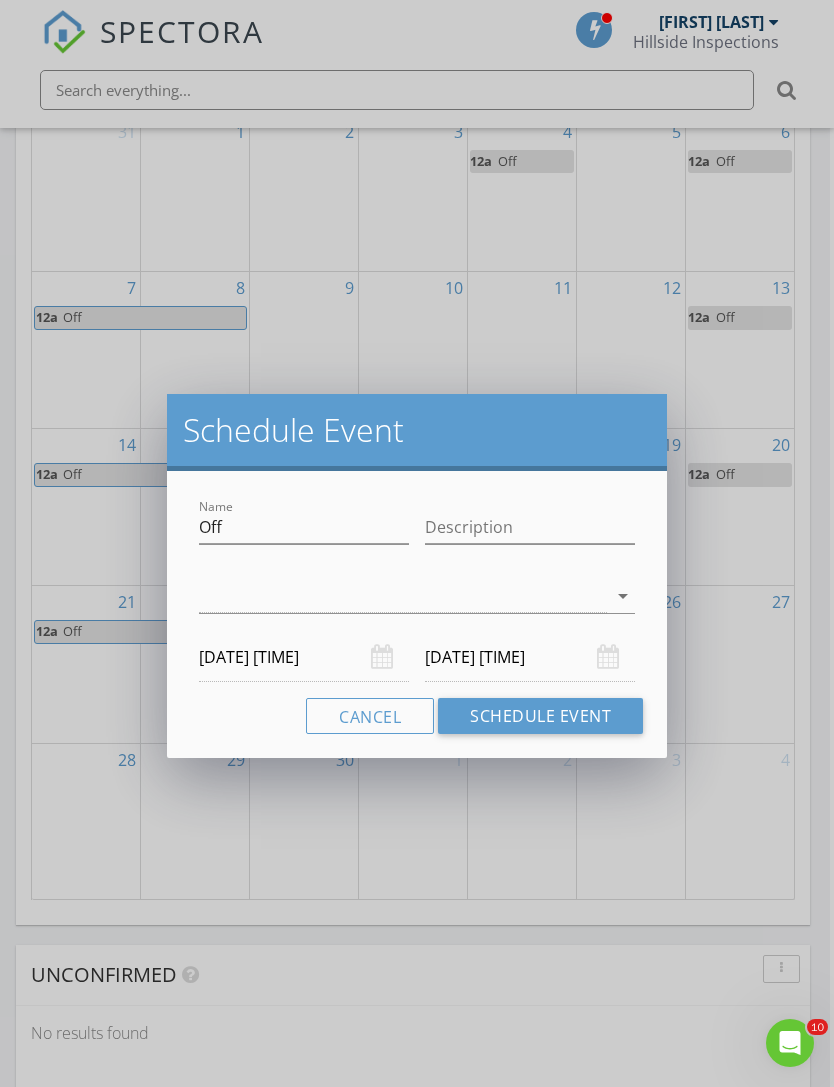 click at bounding box center [403, 596] 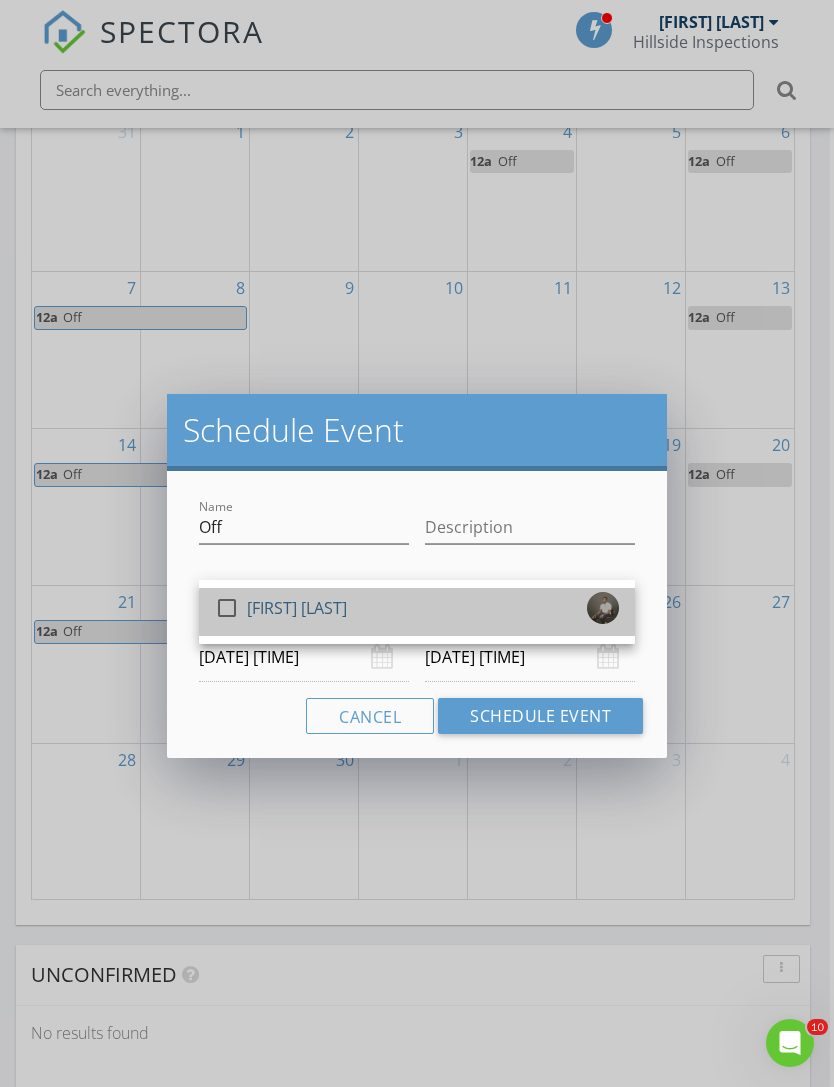 click on "check_box_outline_blank   Terrance Dunn" at bounding box center (417, 612) 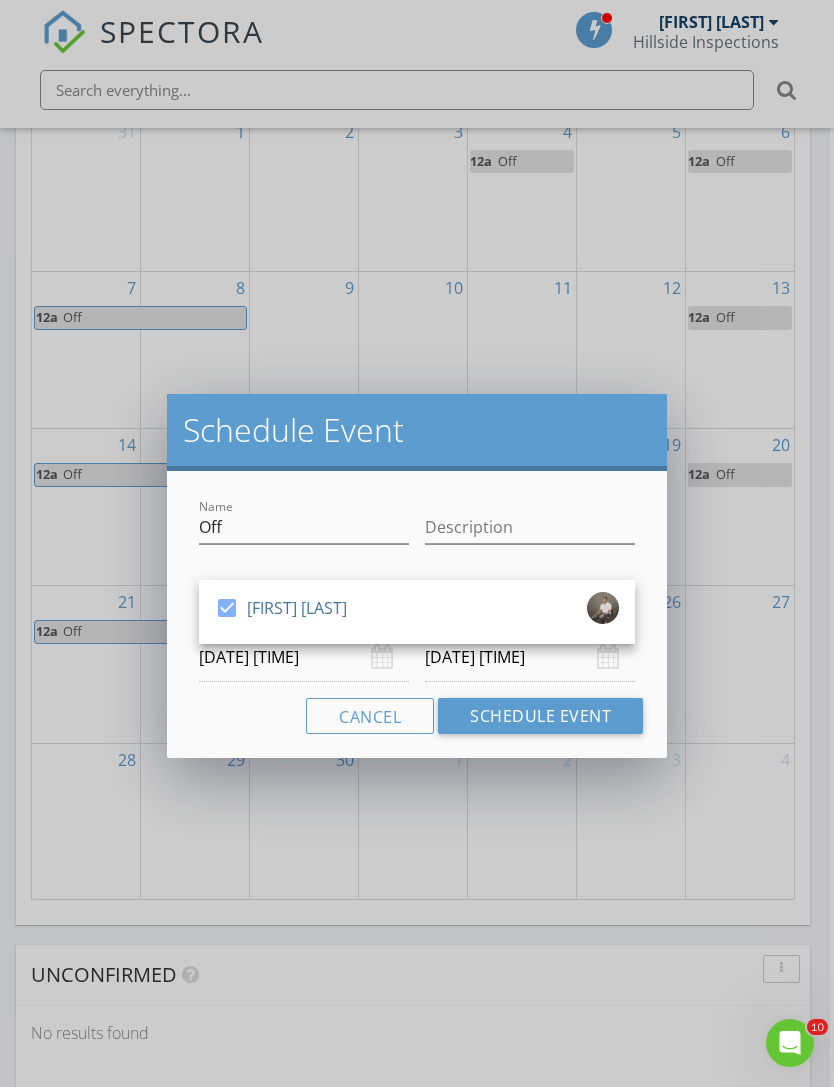 click on "Schedule Event" at bounding box center [540, 716] 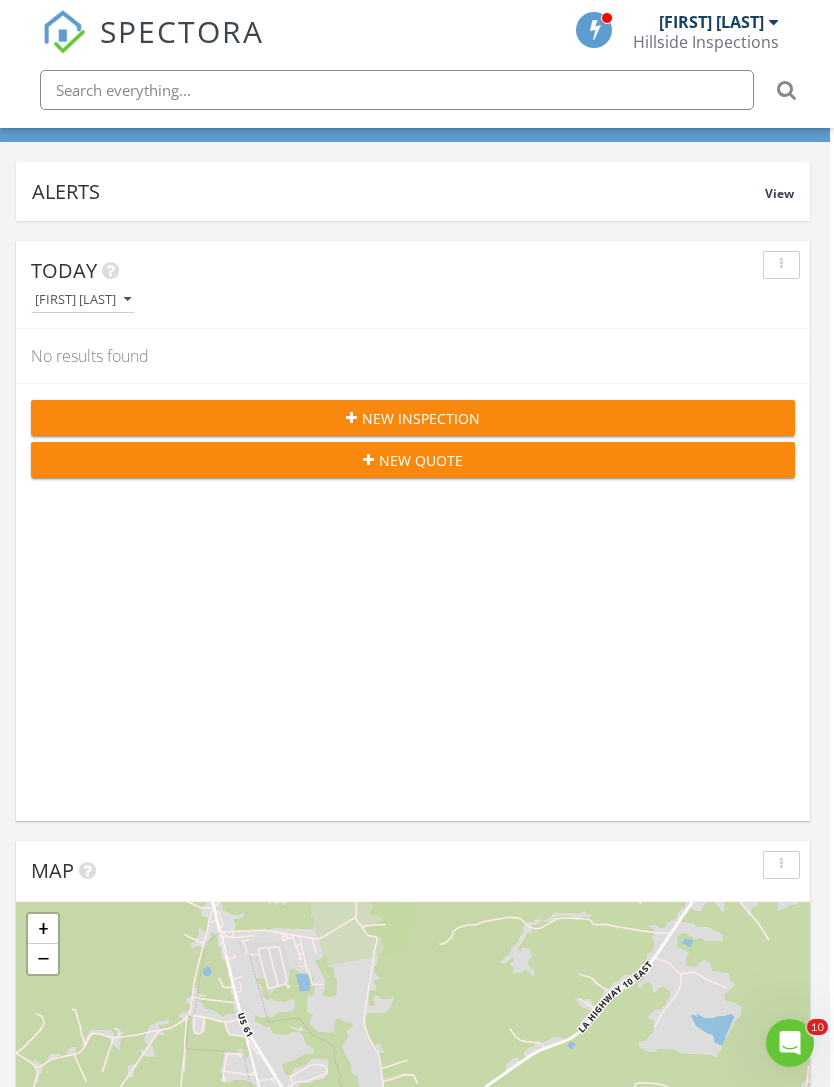 scroll, scrollTop: 0, scrollLeft: 4, axis: horizontal 